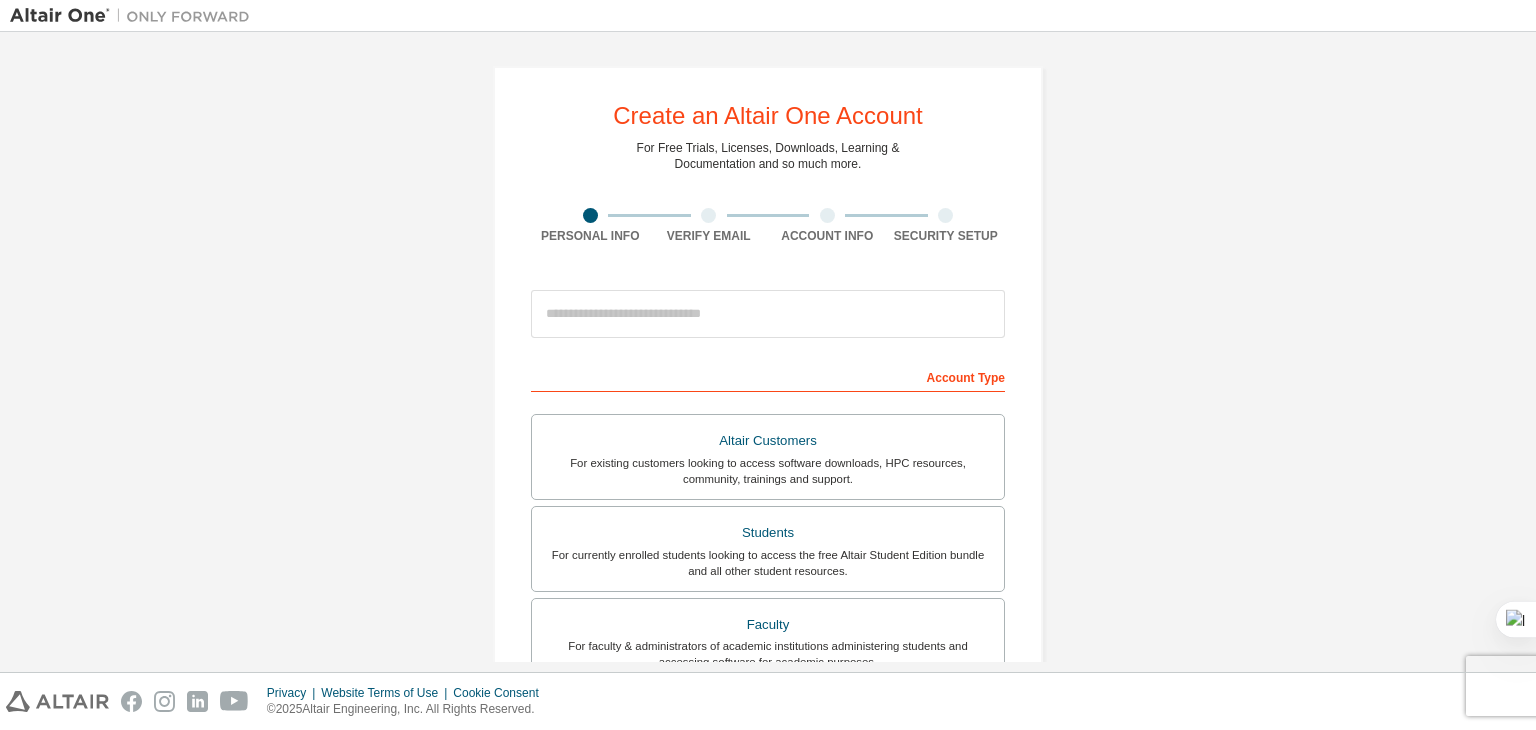 scroll, scrollTop: 0, scrollLeft: 0, axis: both 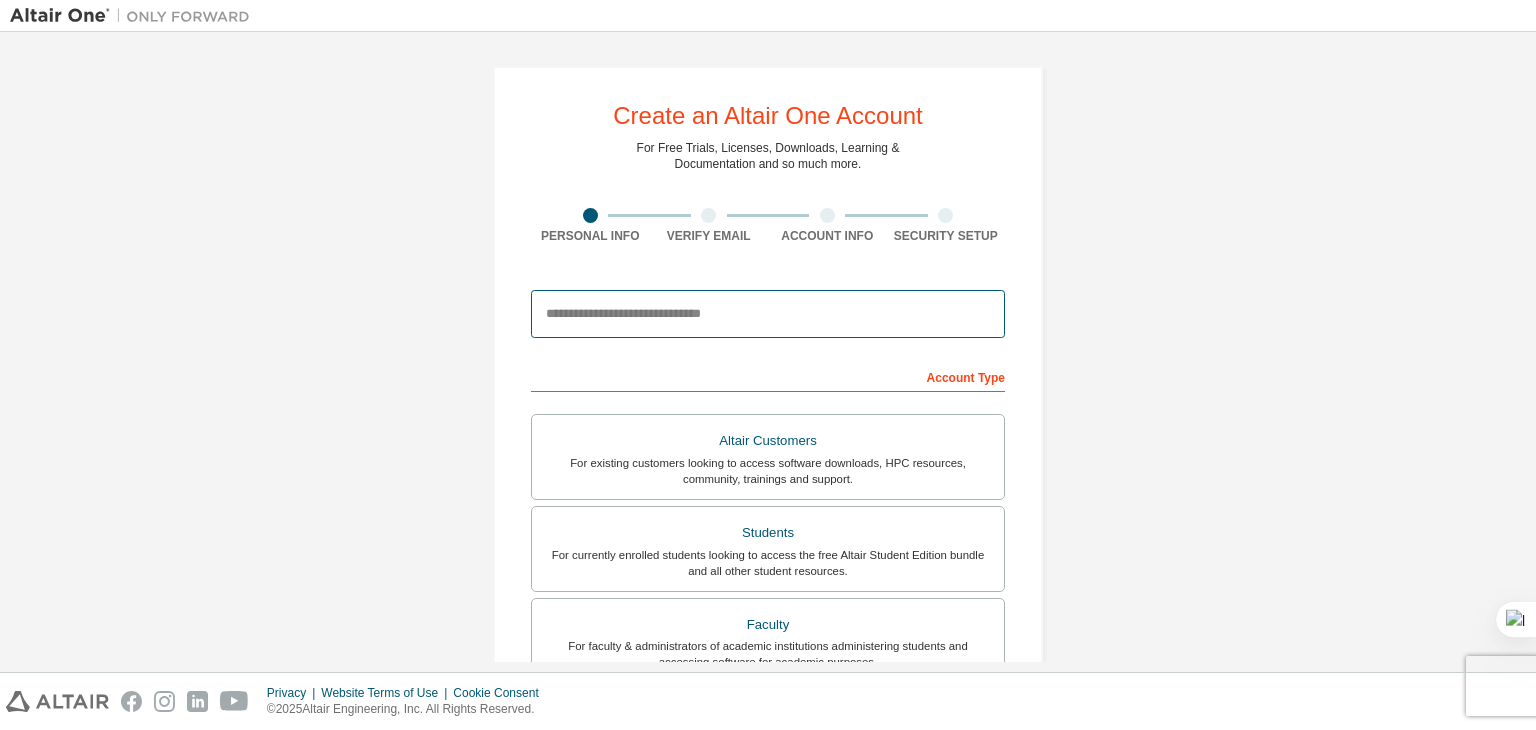 click at bounding box center [768, 314] 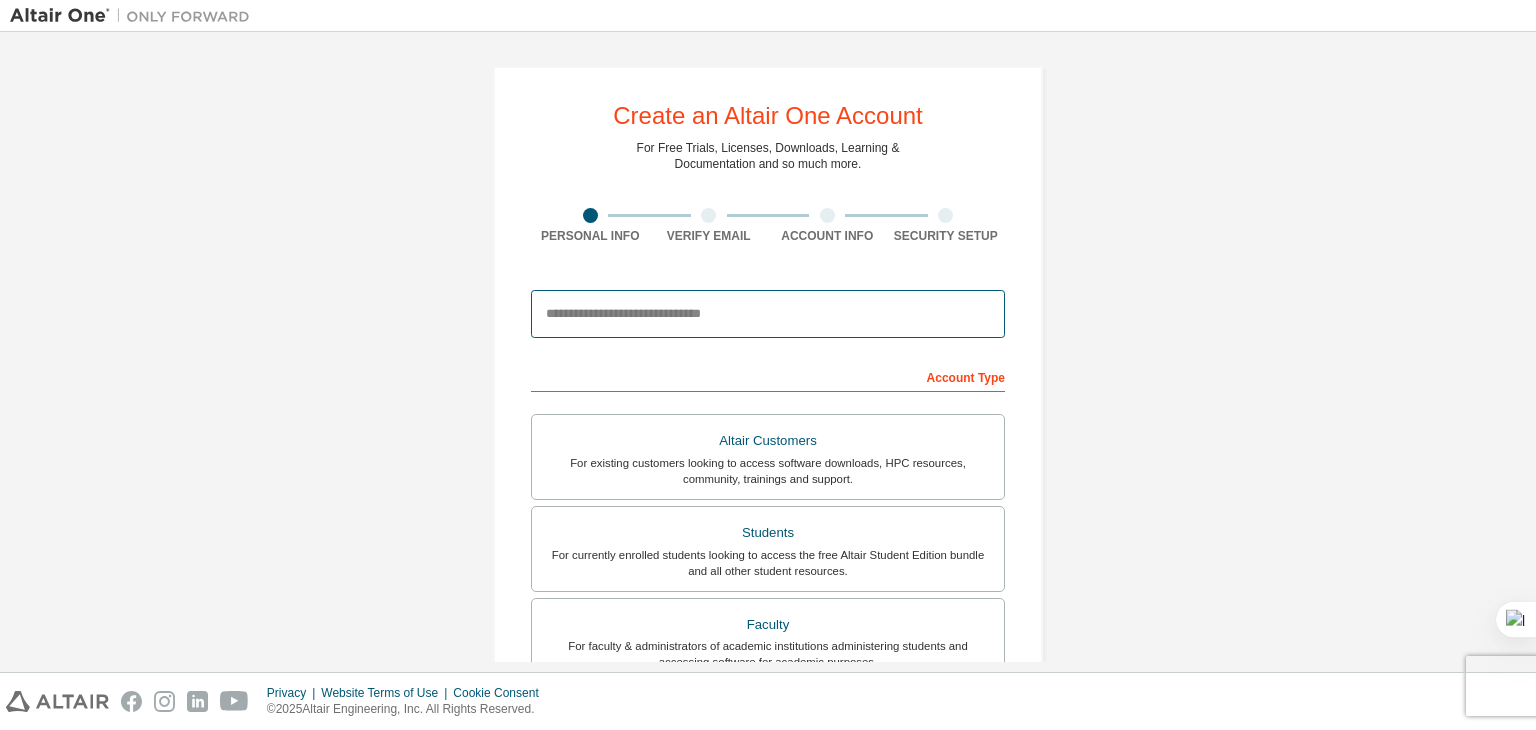 click at bounding box center (768, 314) 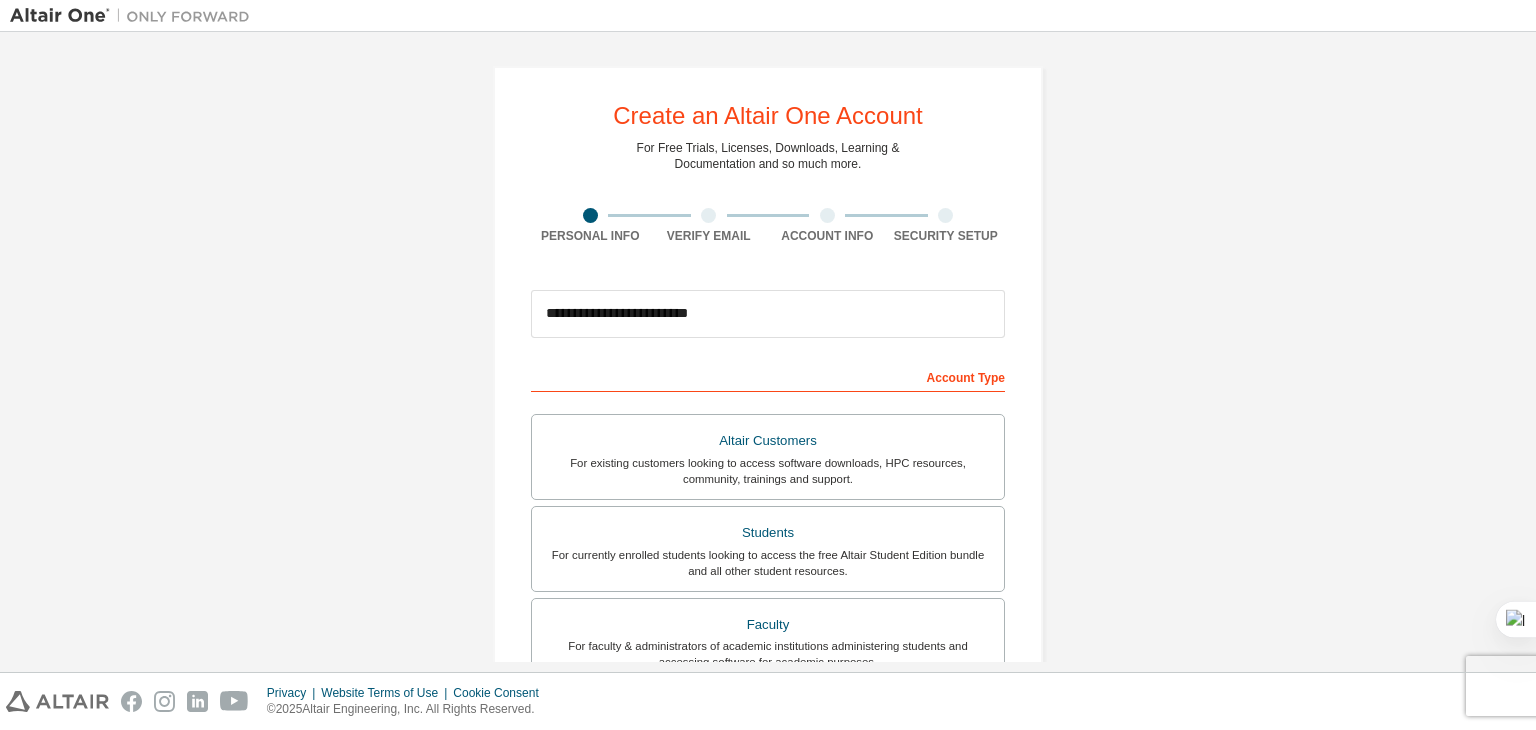 type on "*******" 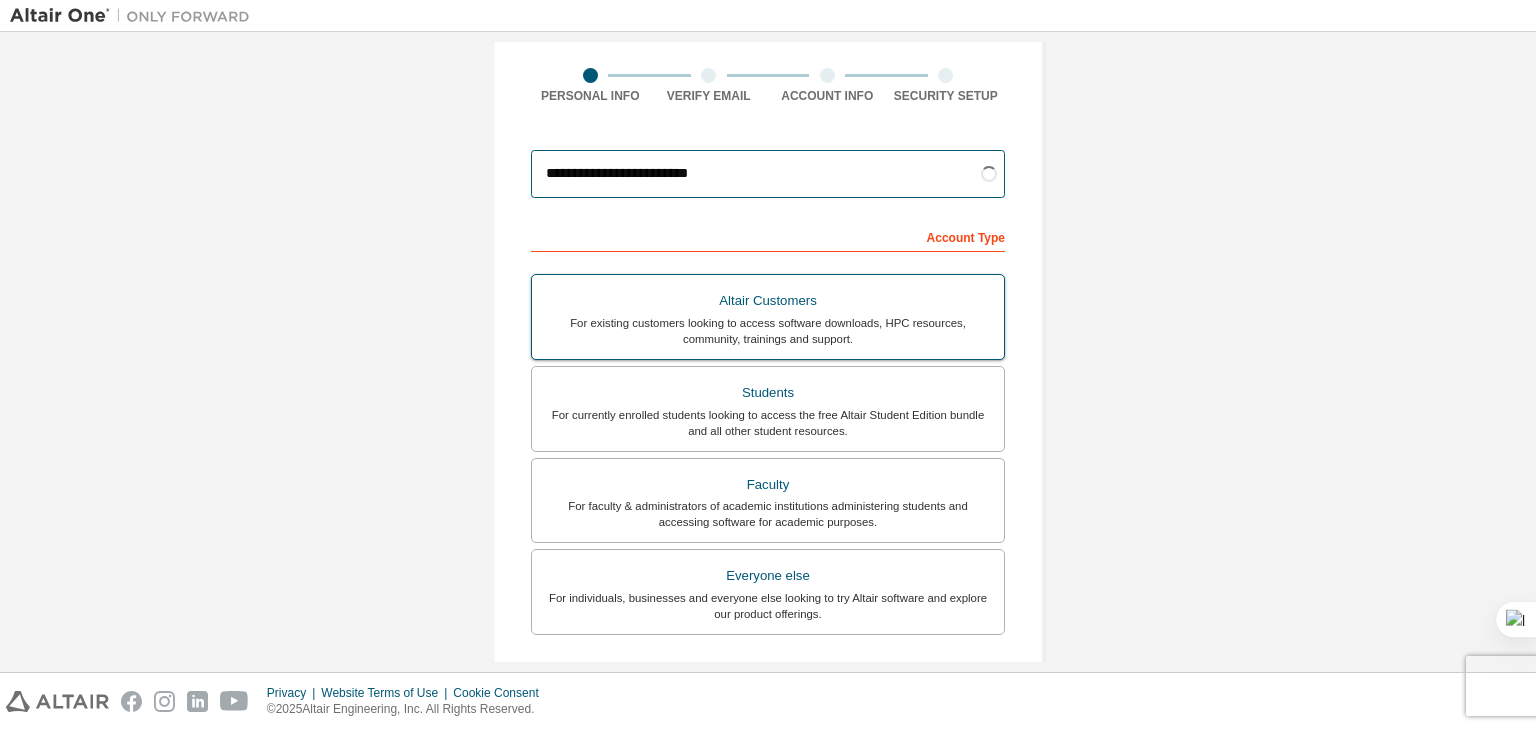 scroll, scrollTop: 139, scrollLeft: 0, axis: vertical 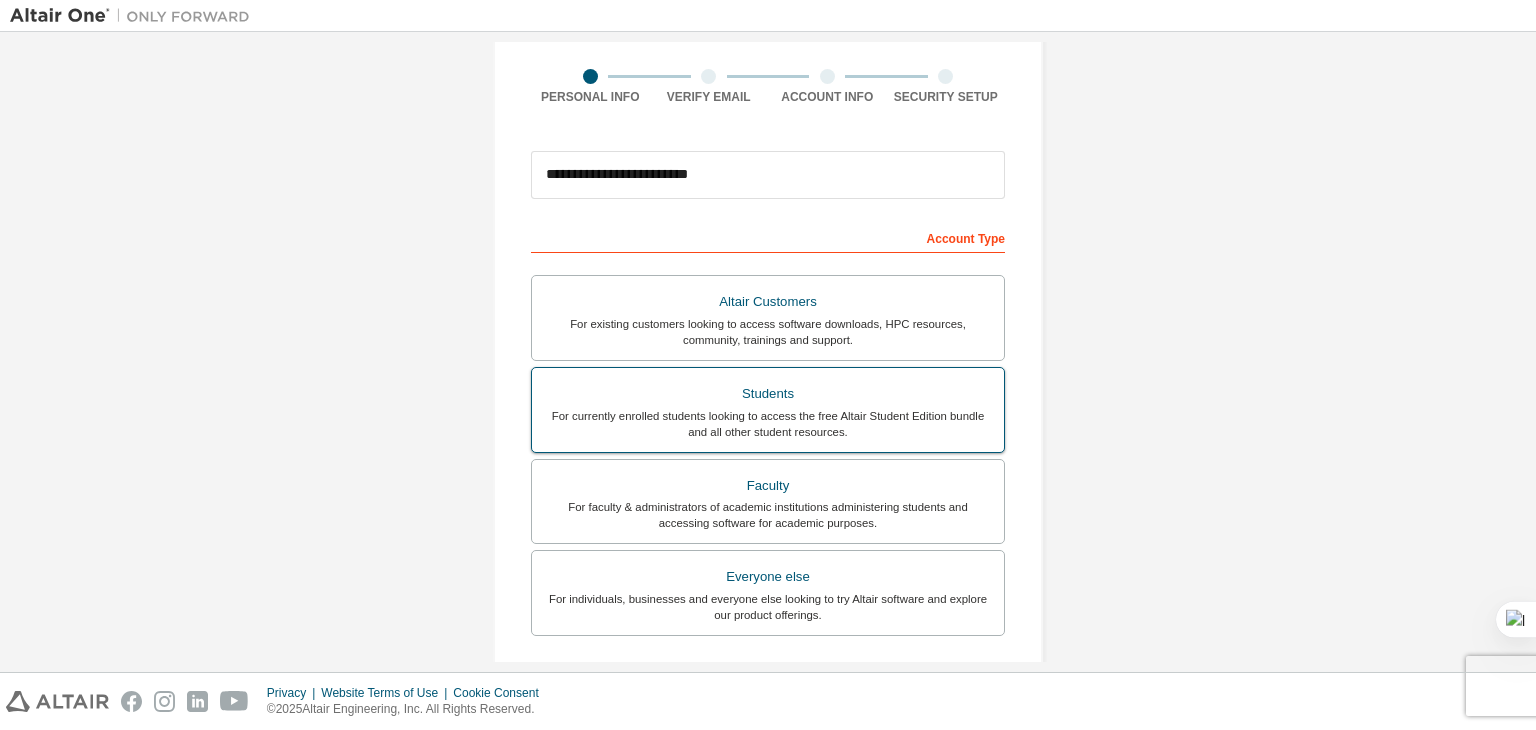 click on "Students" at bounding box center (768, 394) 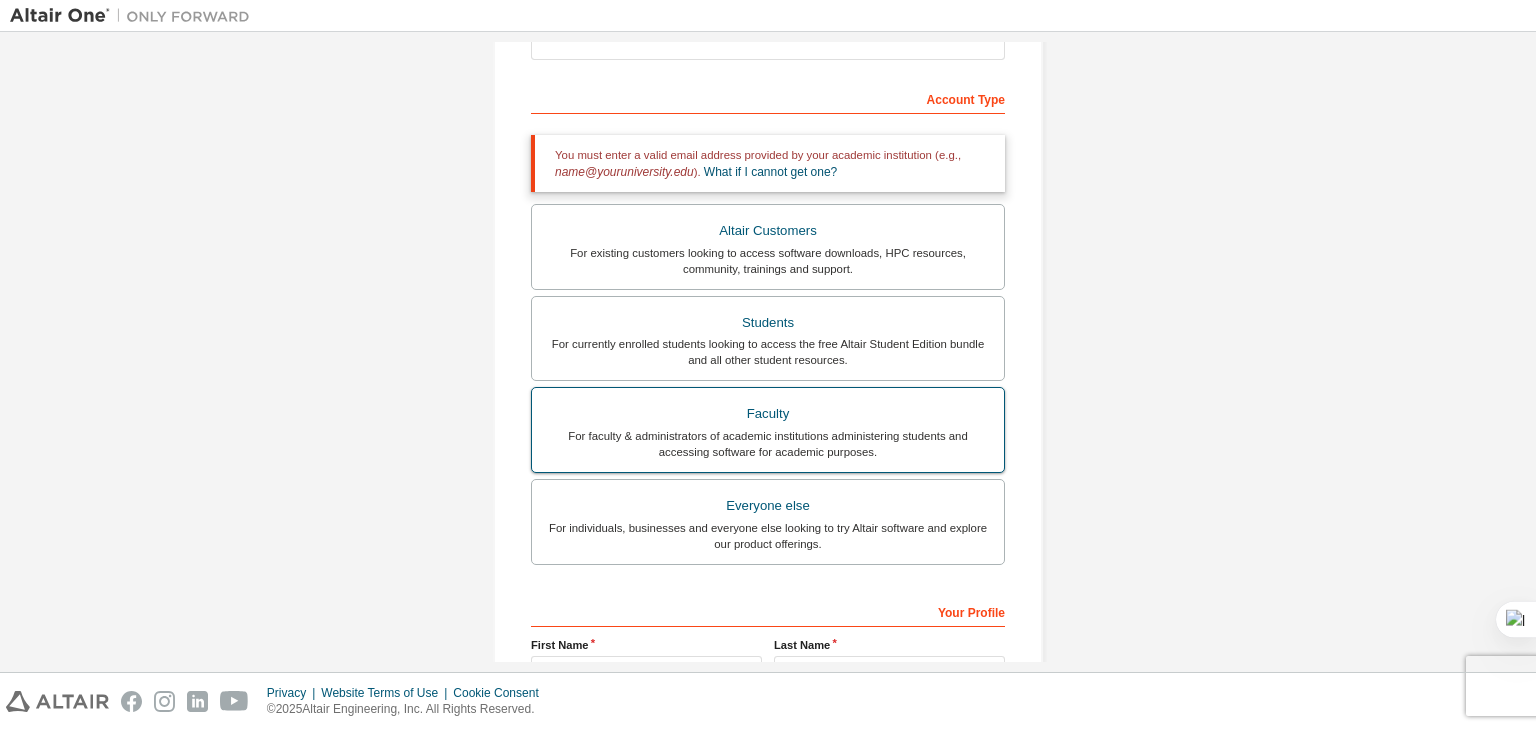 scroll, scrollTop: 504, scrollLeft: 0, axis: vertical 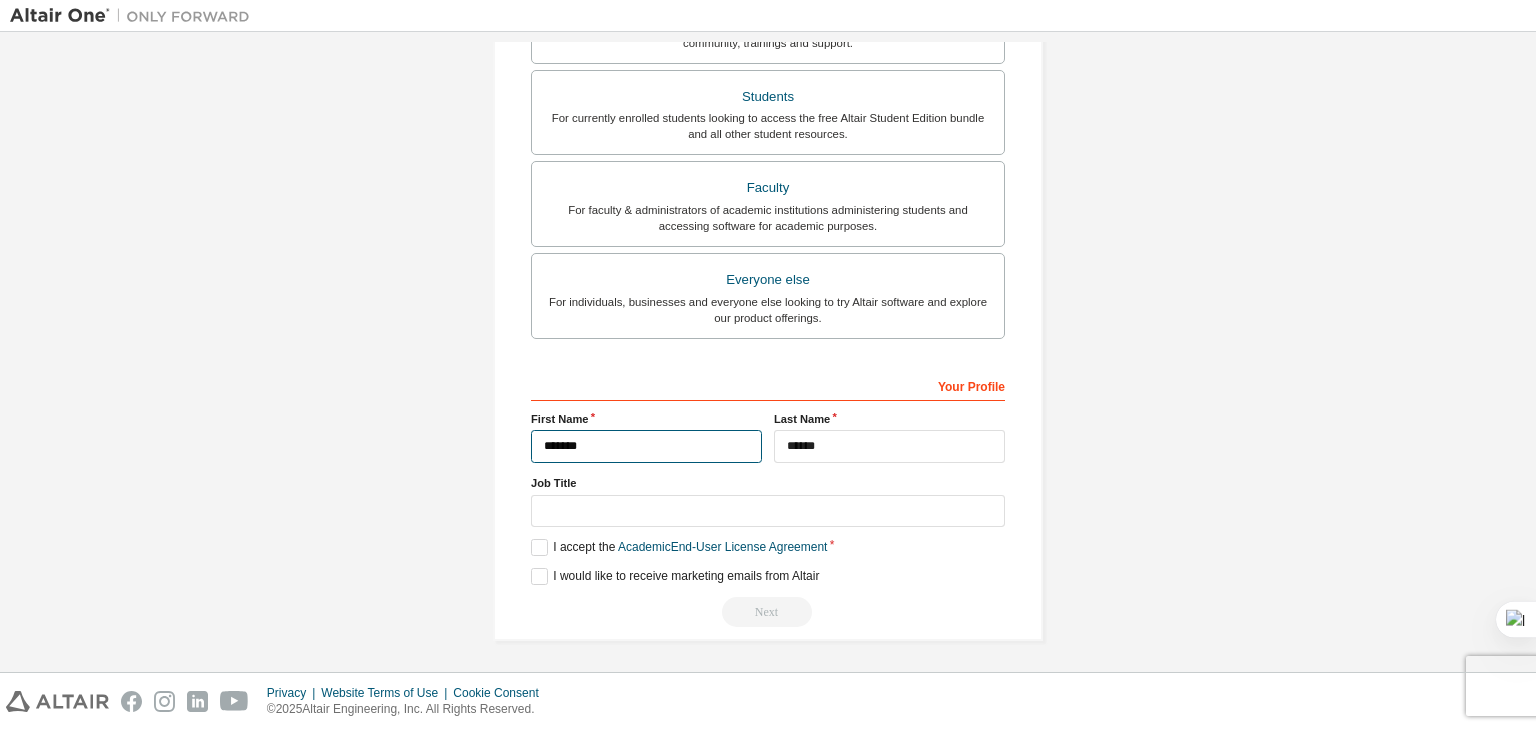 click on "*******" at bounding box center [646, 446] 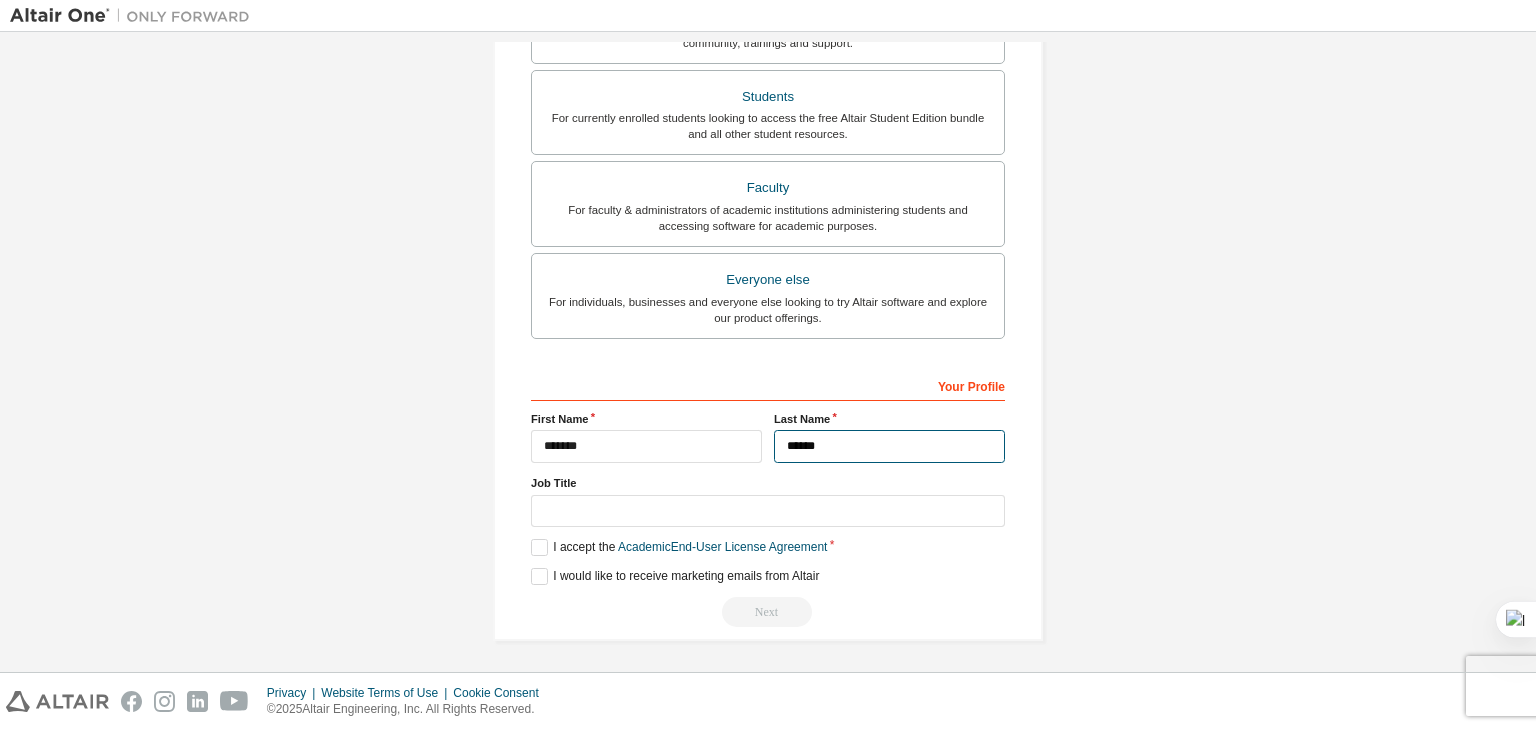 click on "******" at bounding box center (889, 446) 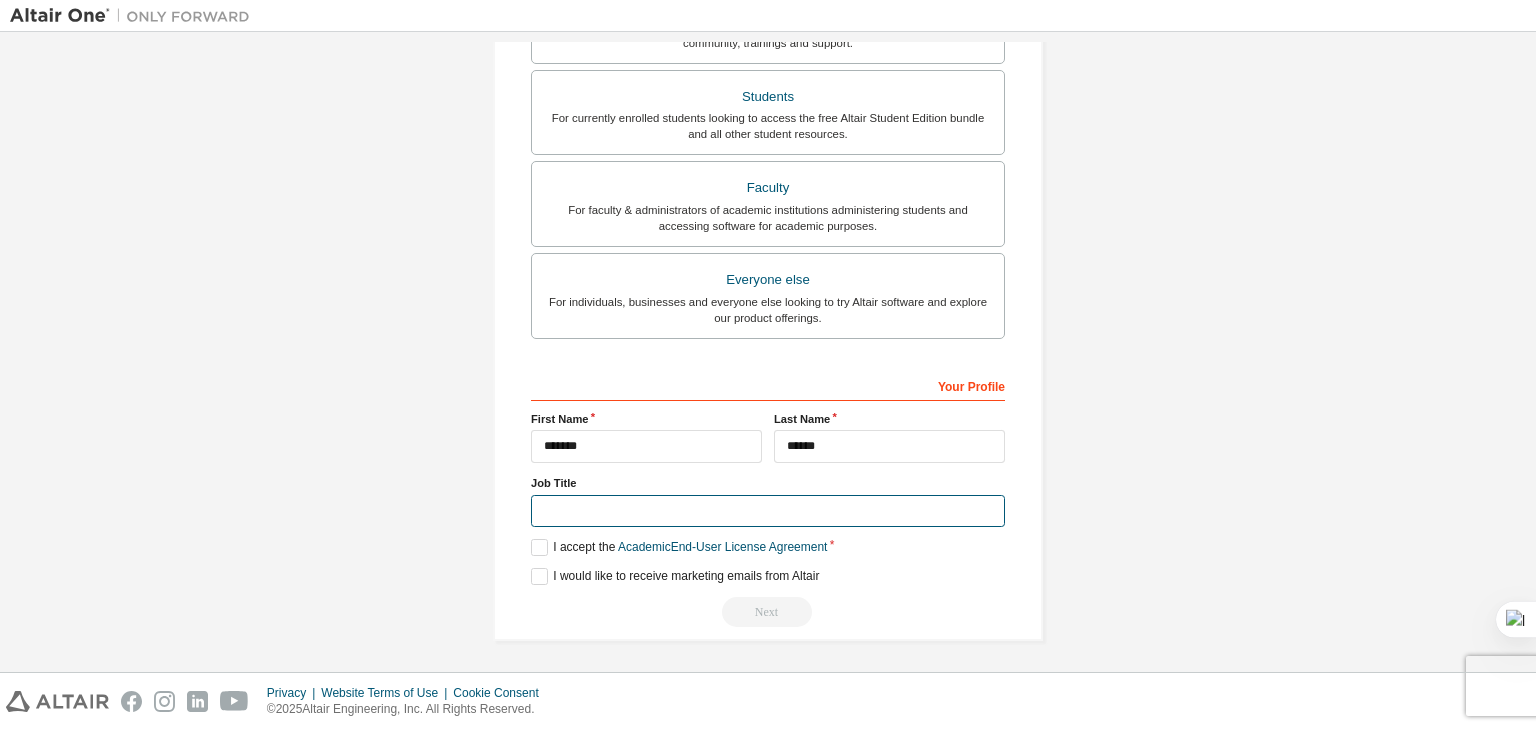 click at bounding box center [768, 511] 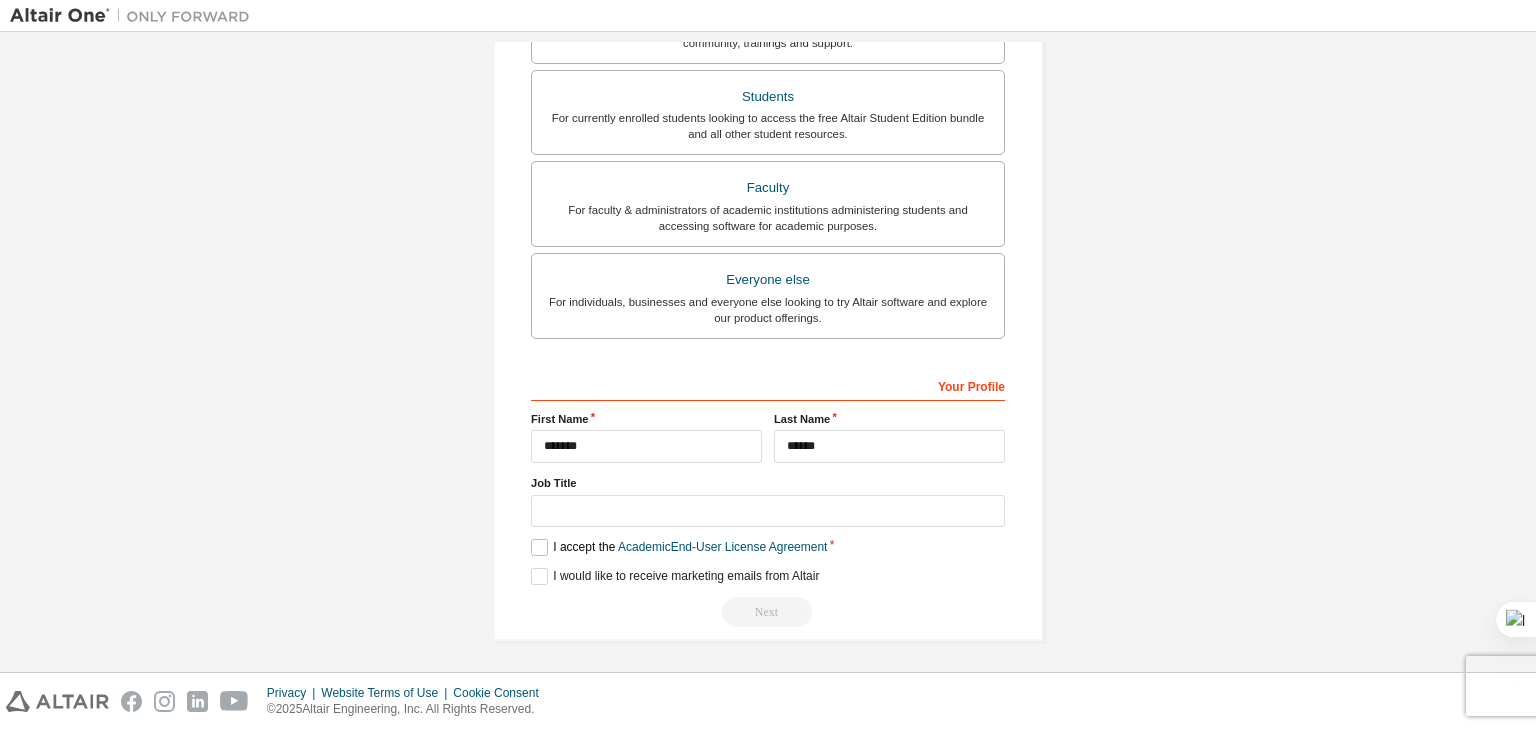 click on "I accept the   Academic   End-User License Agreement" at bounding box center [679, 547] 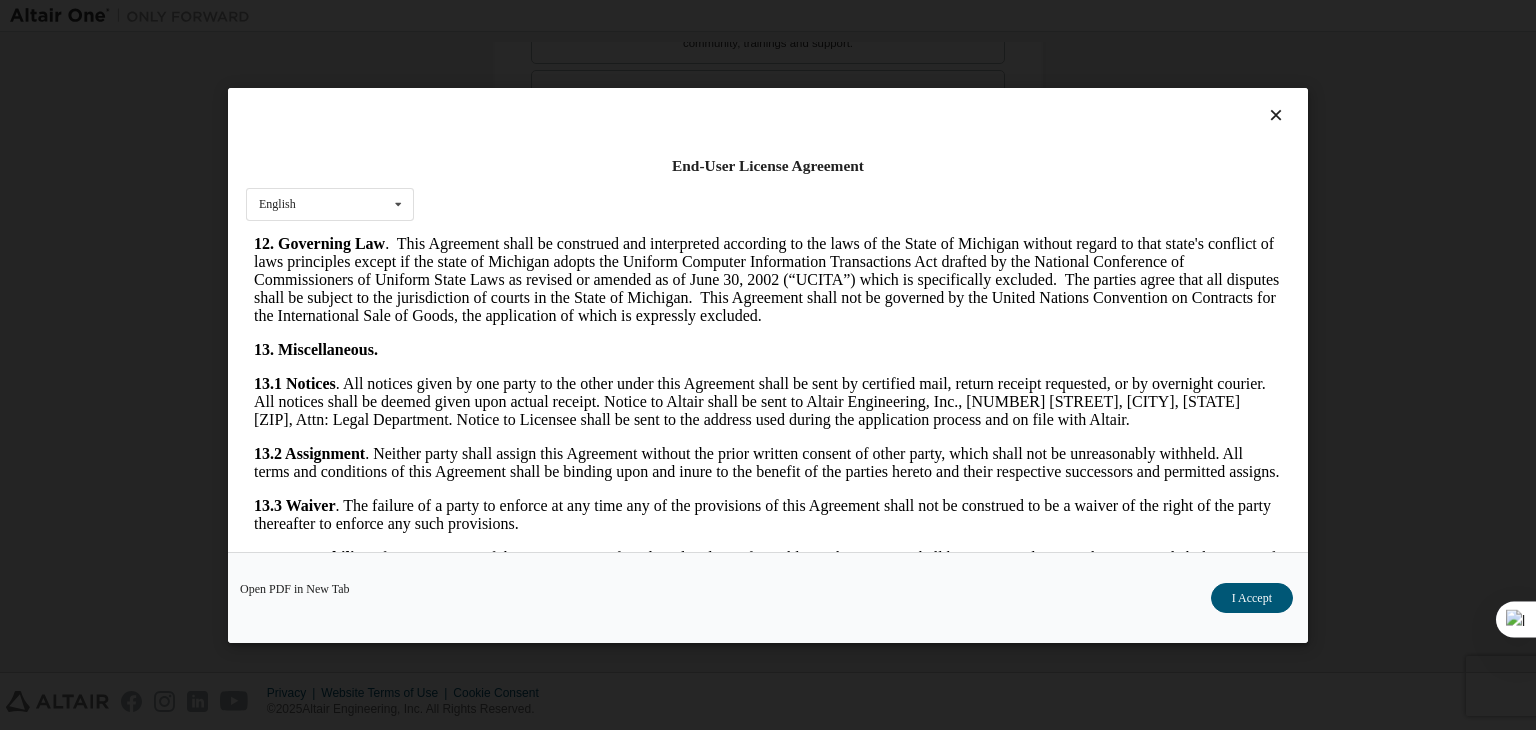 scroll, scrollTop: 3341, scrollLeft: 0, axis: vertical 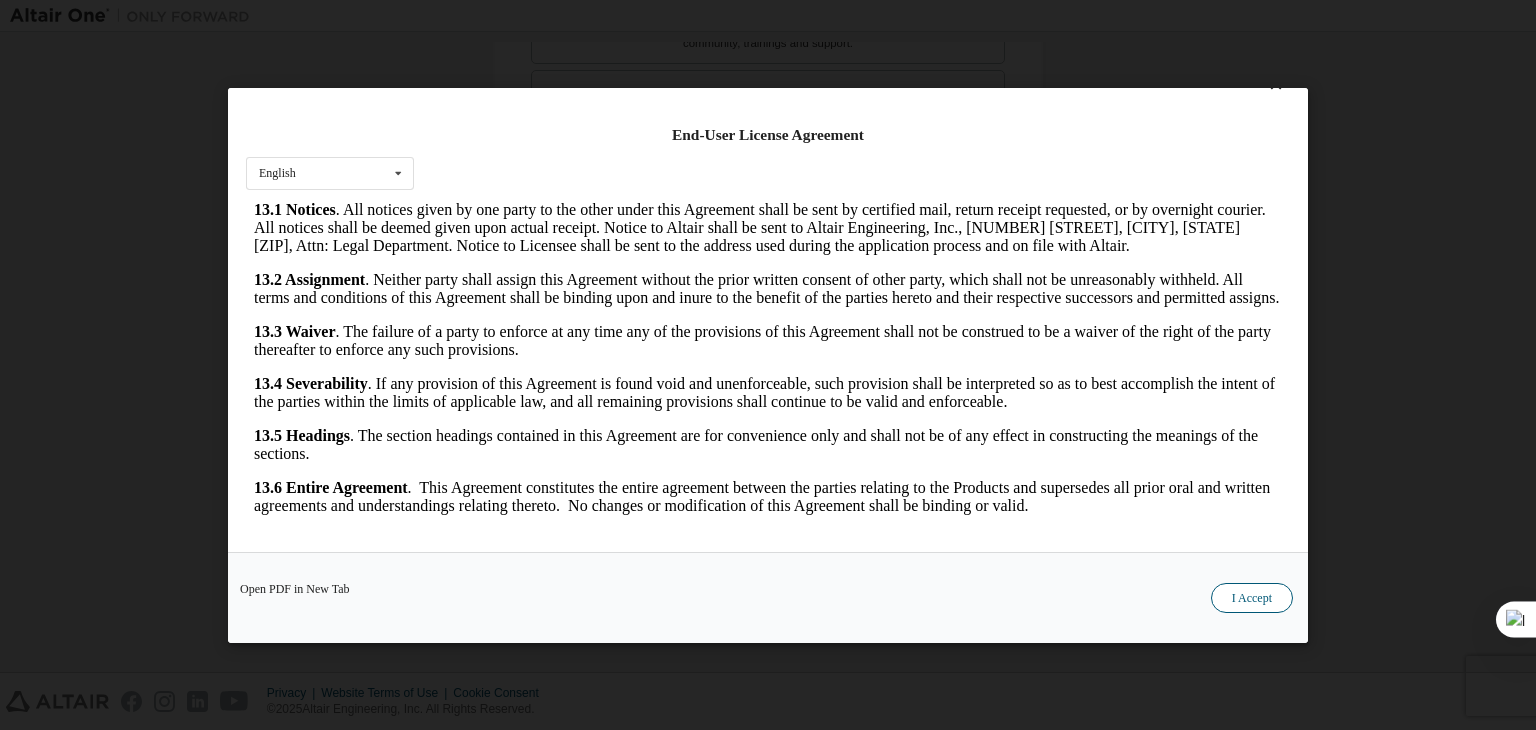 click on "I Accept" at bounding box center (1252, 598) 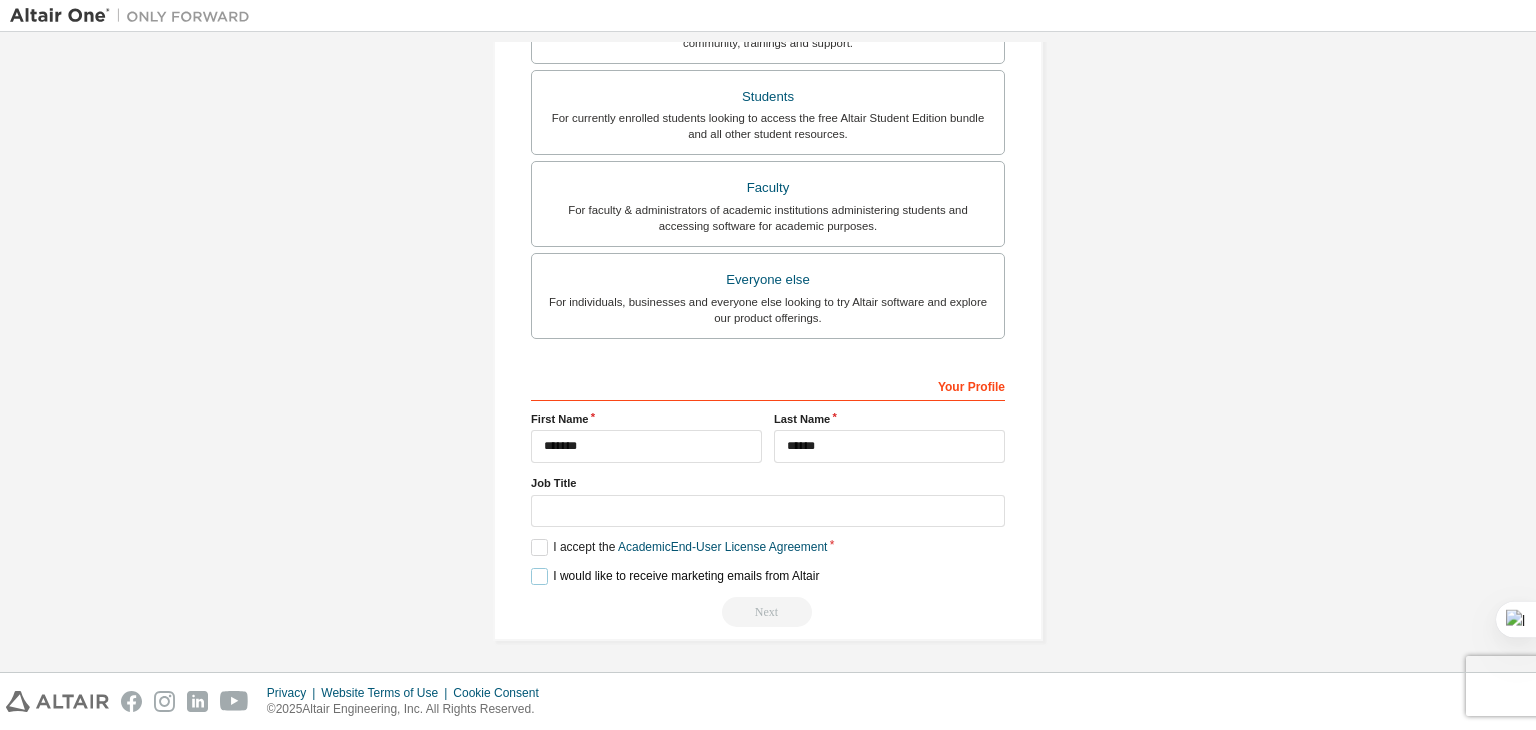click on "I would like to receive marketing emails from Altair" at bounding box center [675, 576] 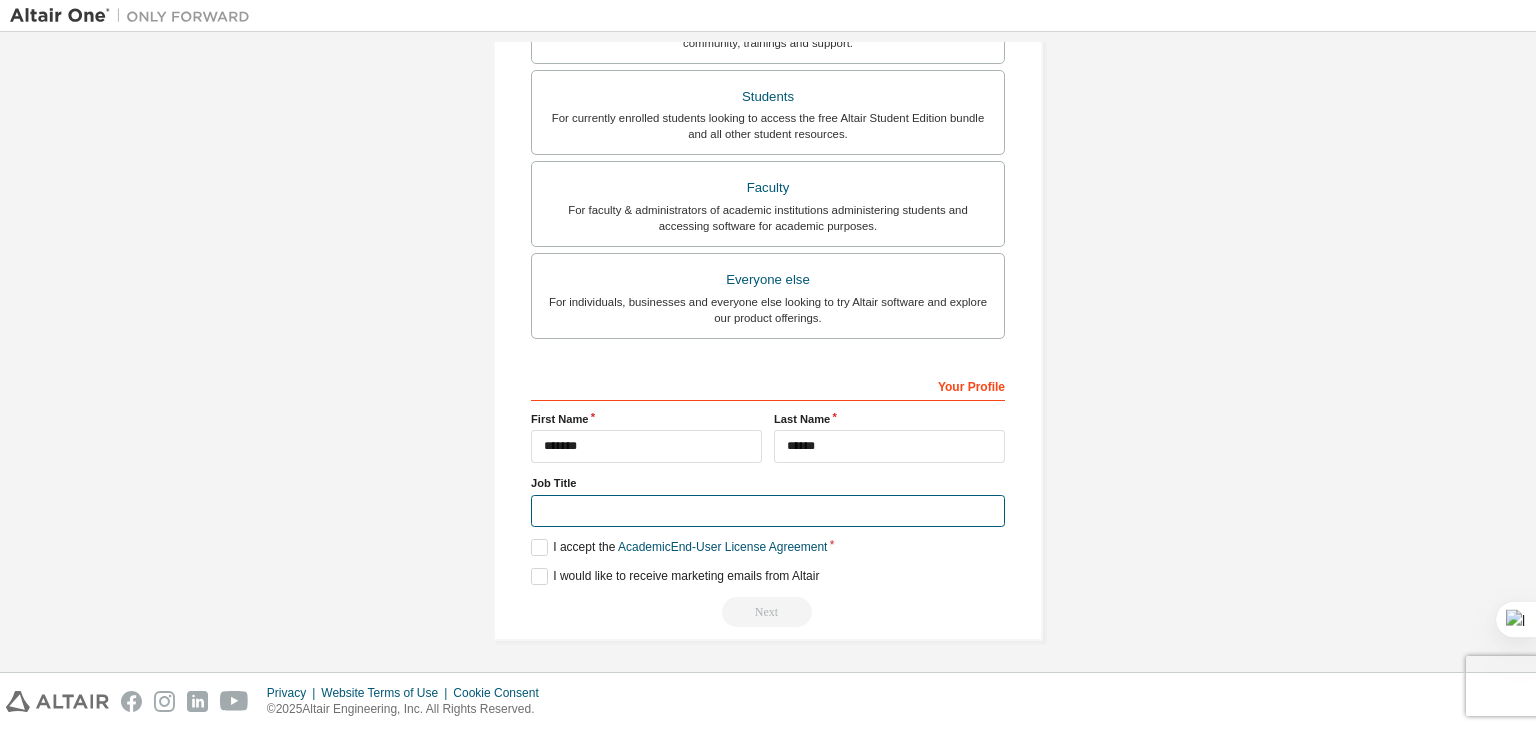 click at bounding box center (768, 511) 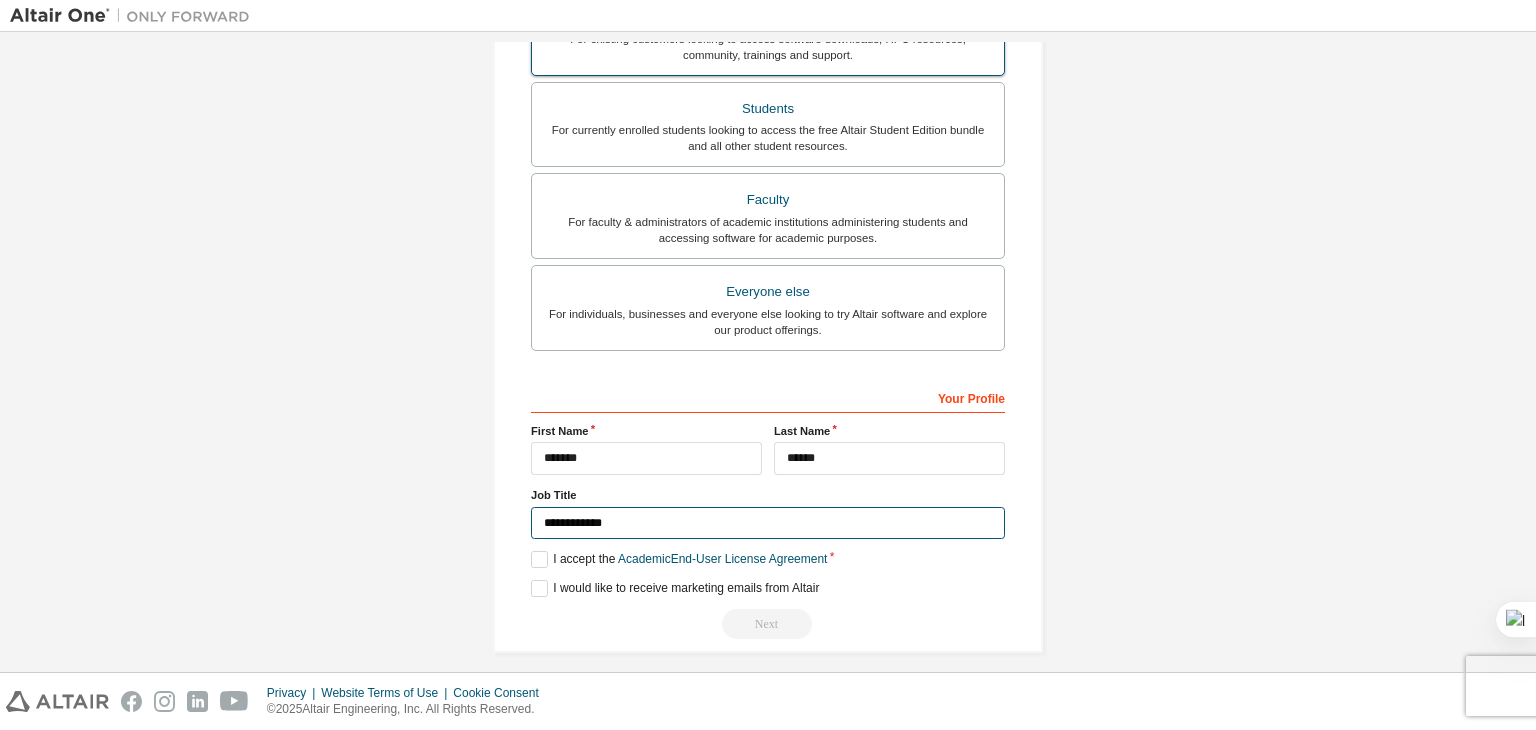 scroll, scrollTop: 504, scrollLeft: 0, axis: vertical 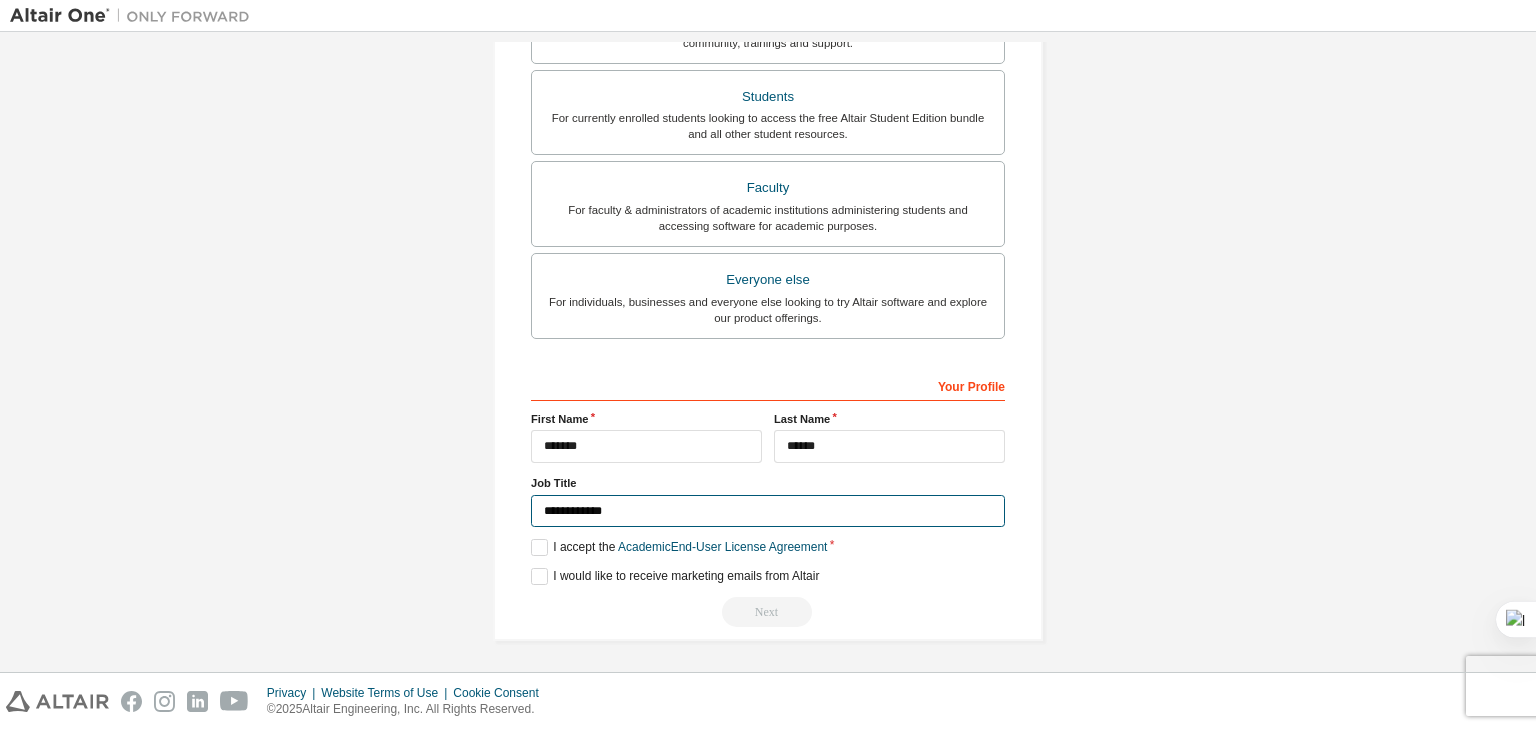 type on "**********" 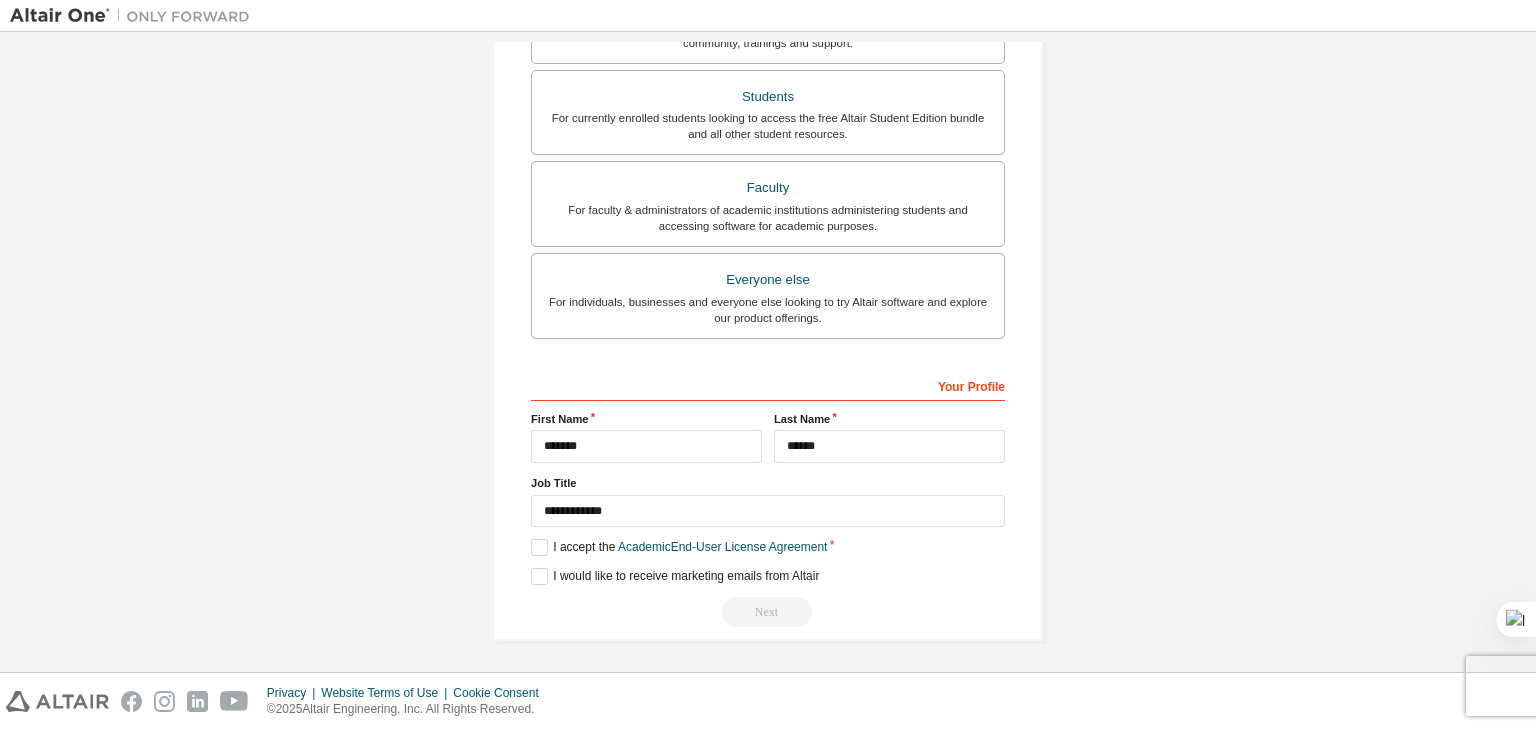 click on "Next" at bounding box center (768, 612) 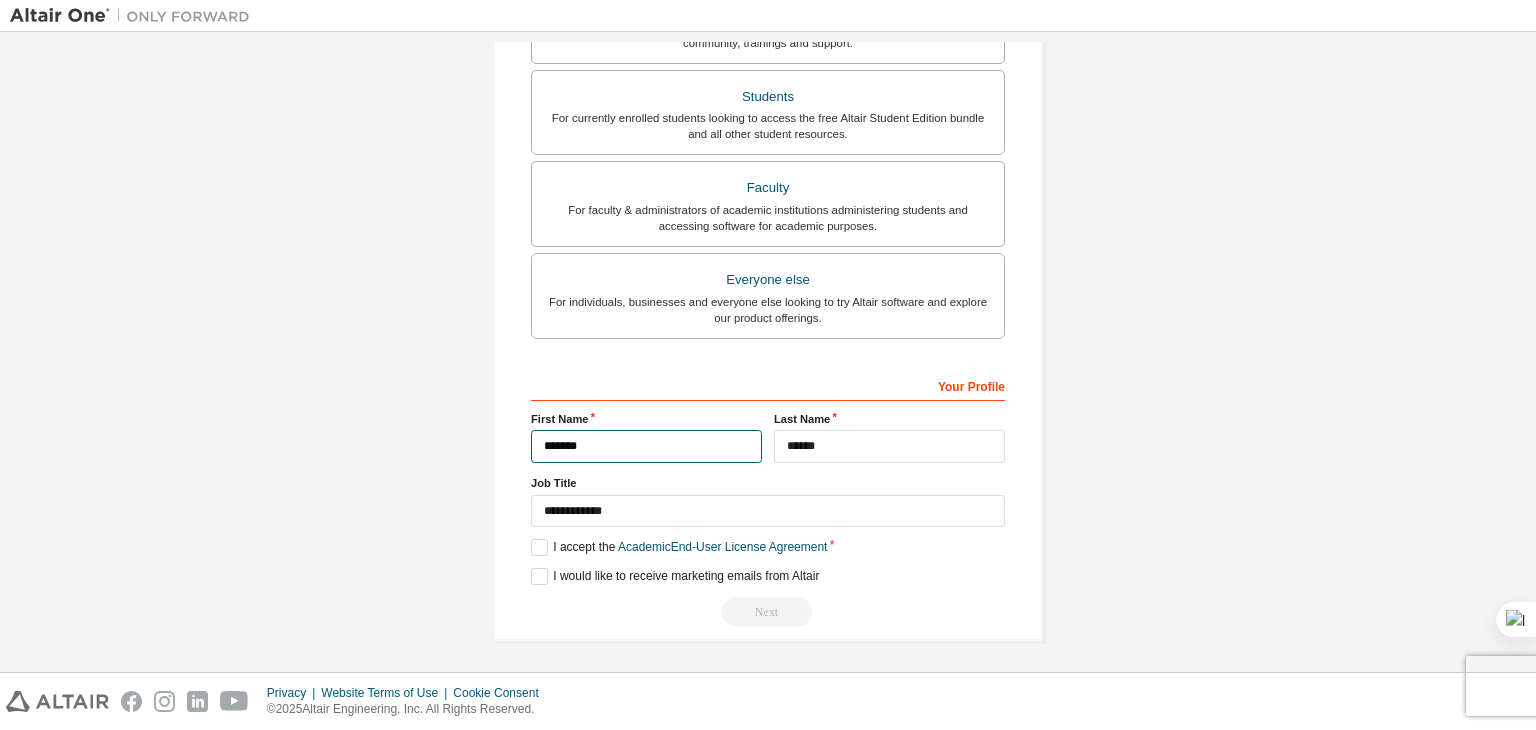 click on "*******" at bounding box center (646, 446) 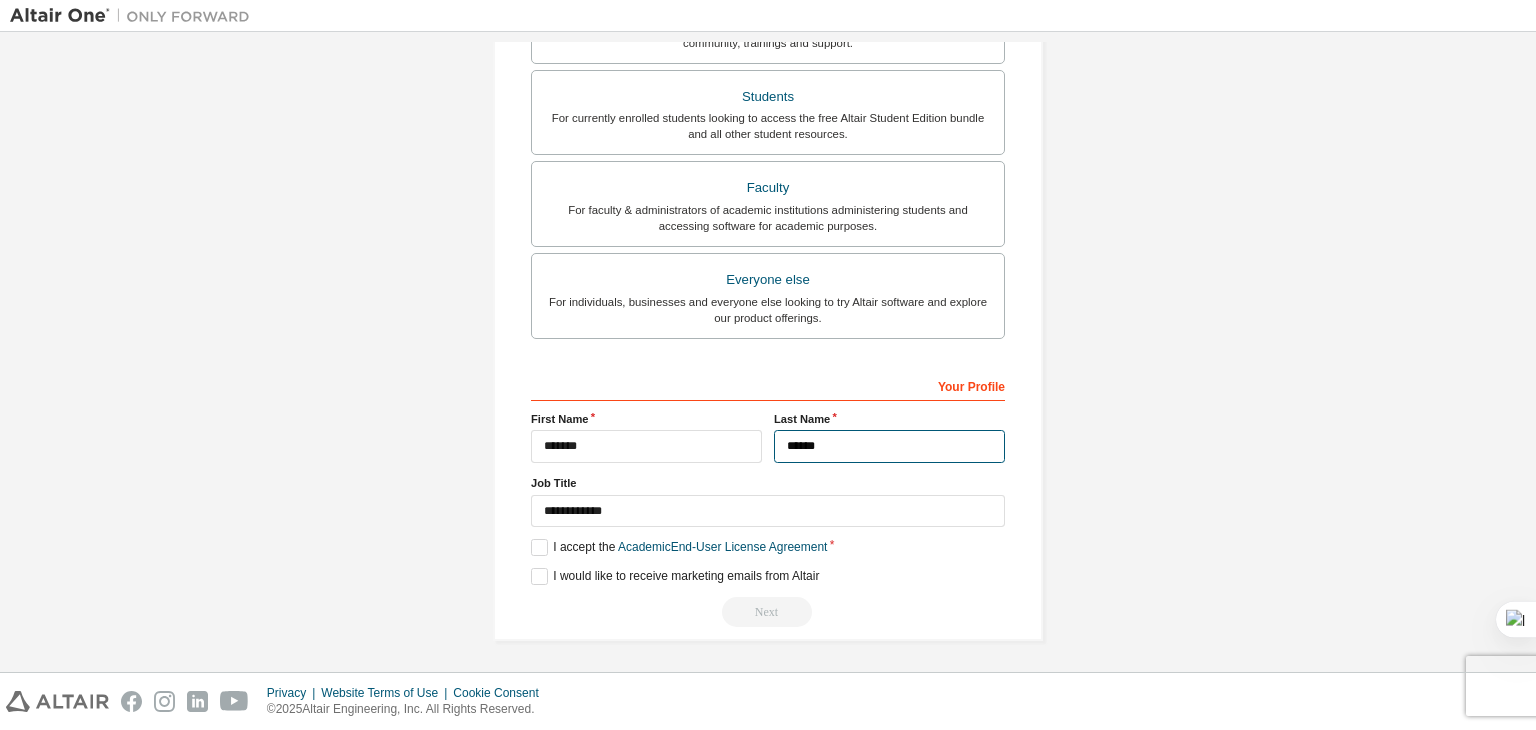 click on "******" at bounding box center (889, 446) 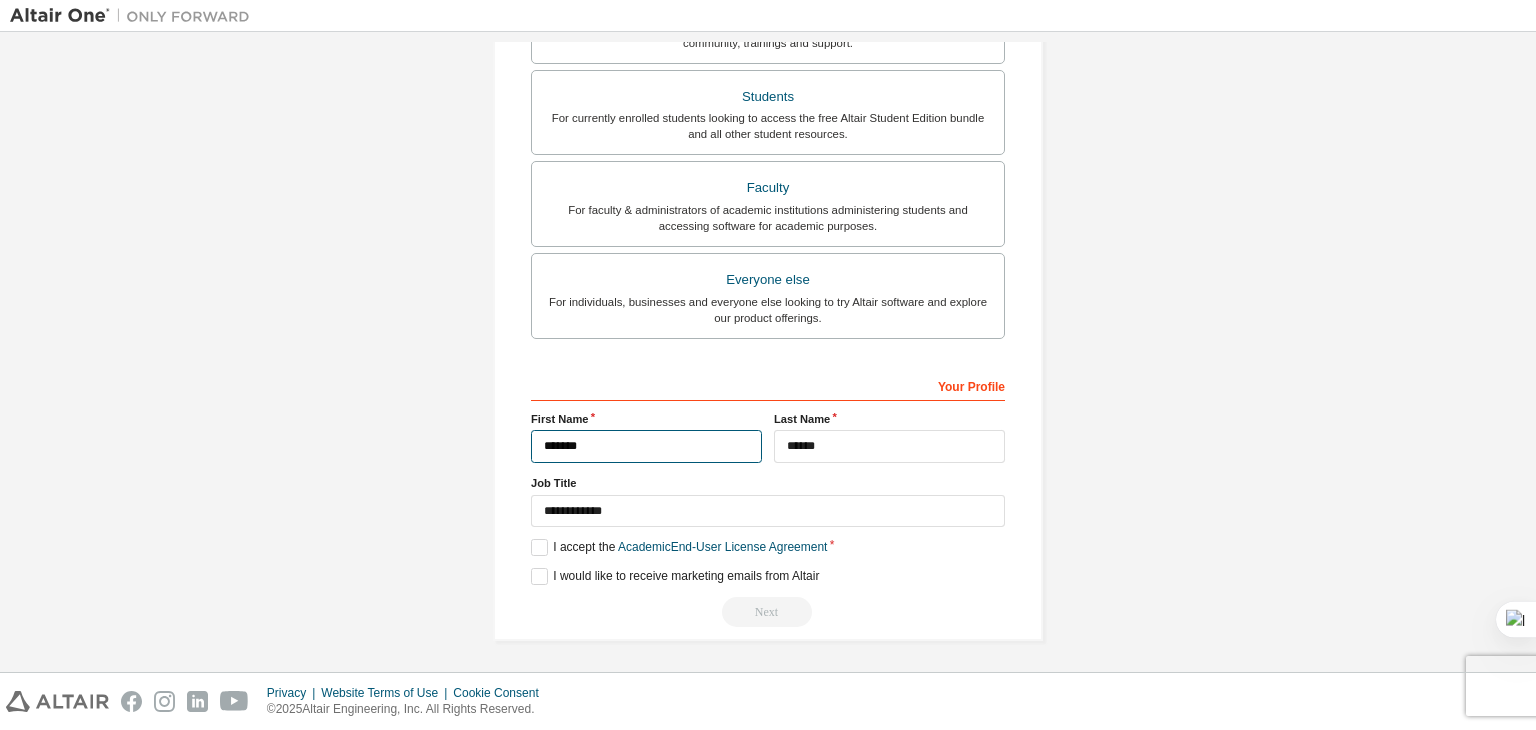 click on "*******" at bounding box center (646, 446) 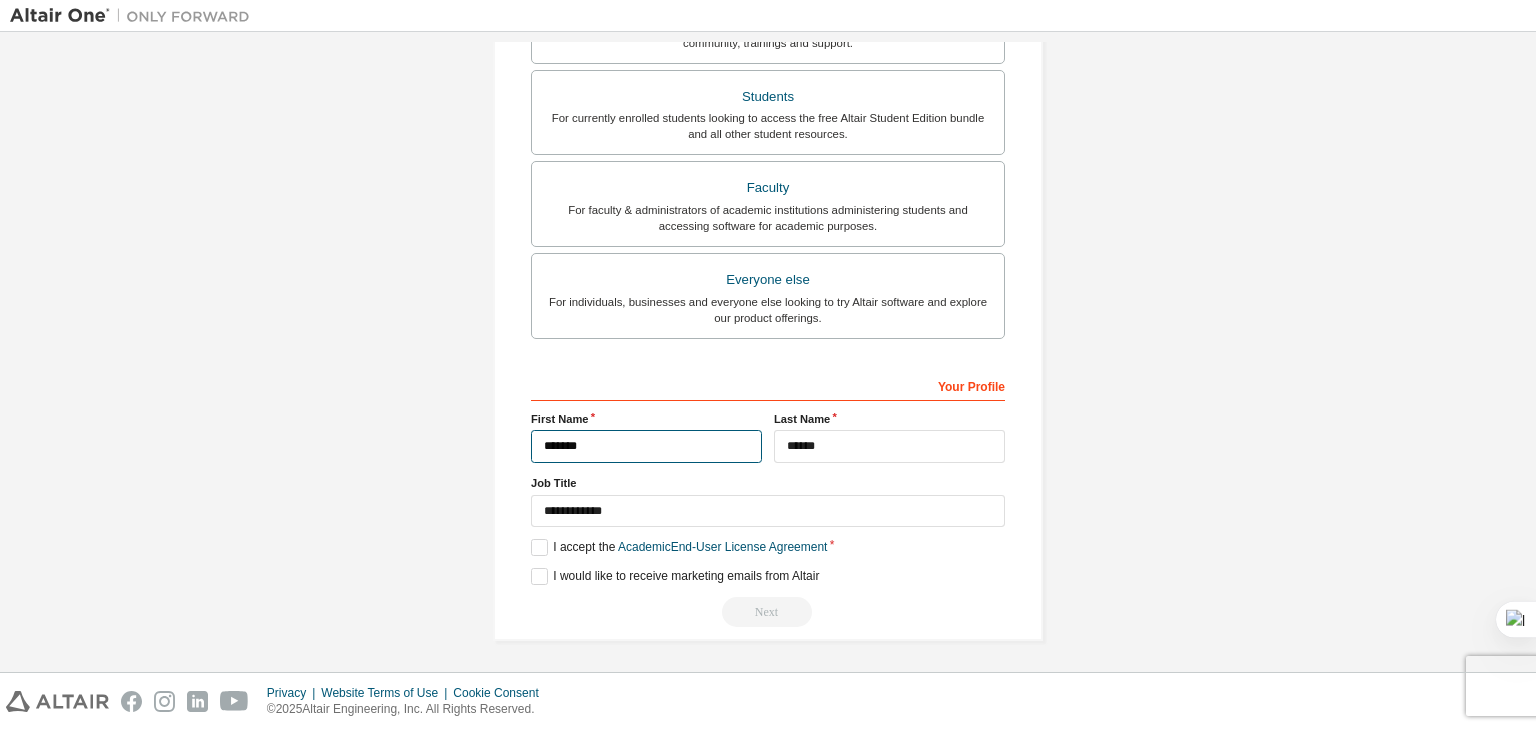 click on "*******" at bounding box center (646, 446) 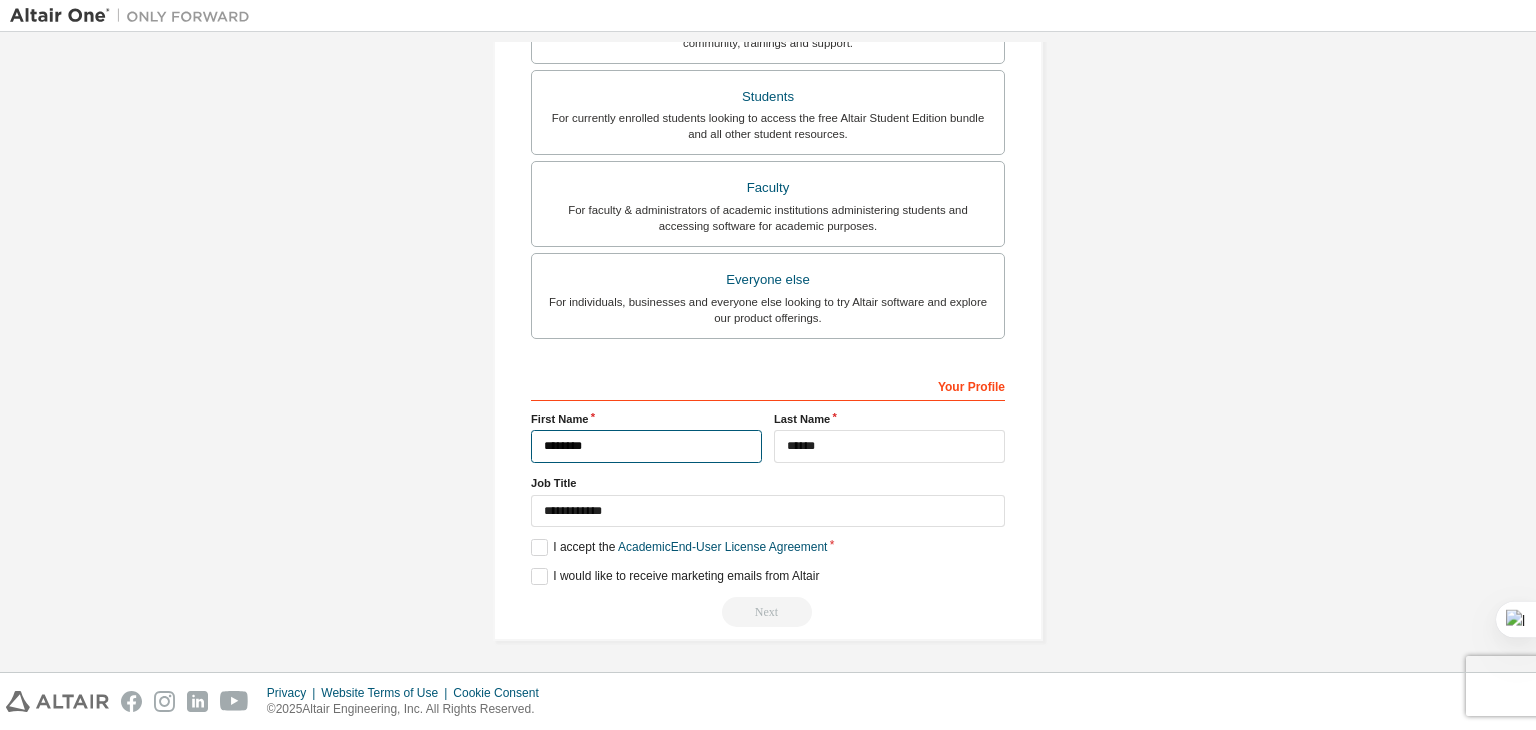 type on "*******" 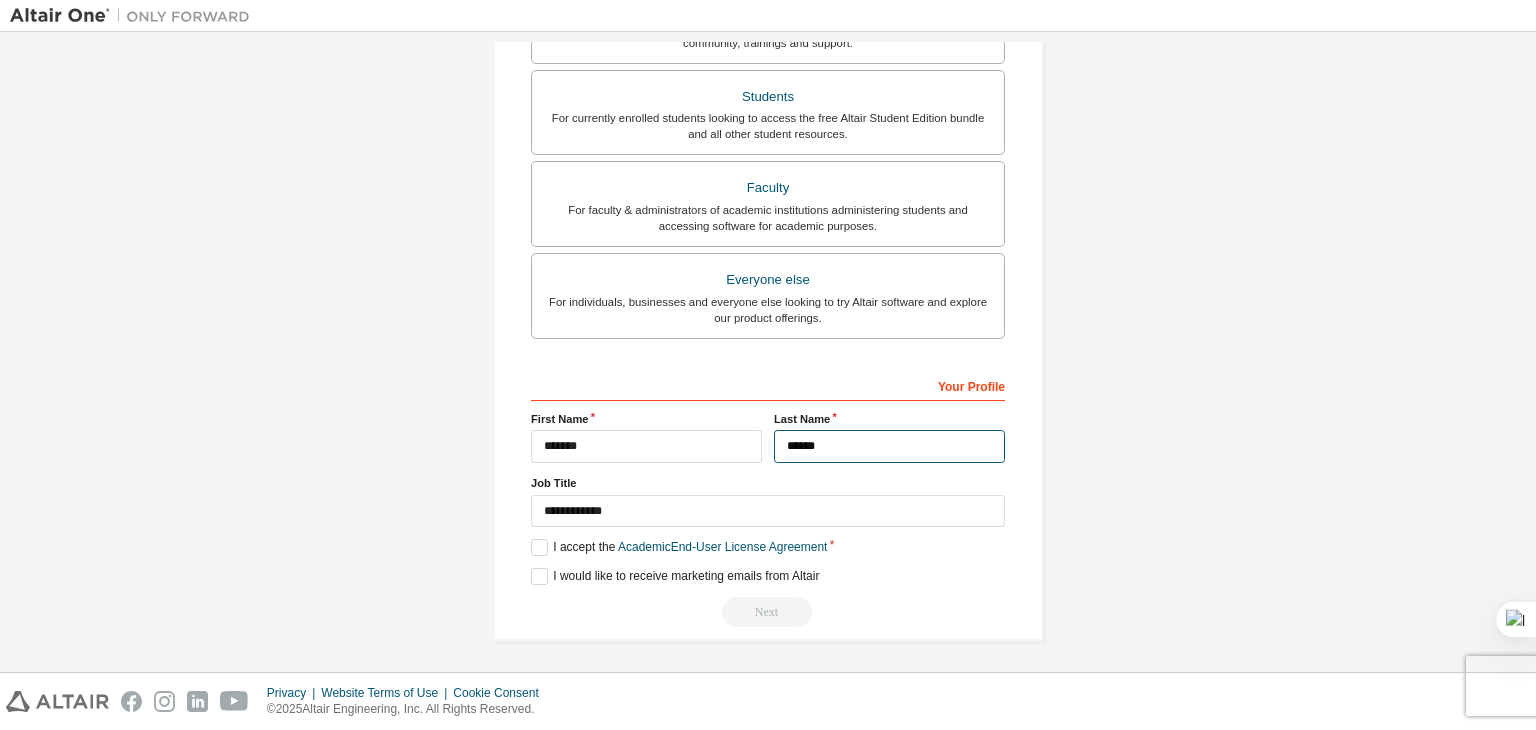 click on "******" at bounding box center (889, 446) 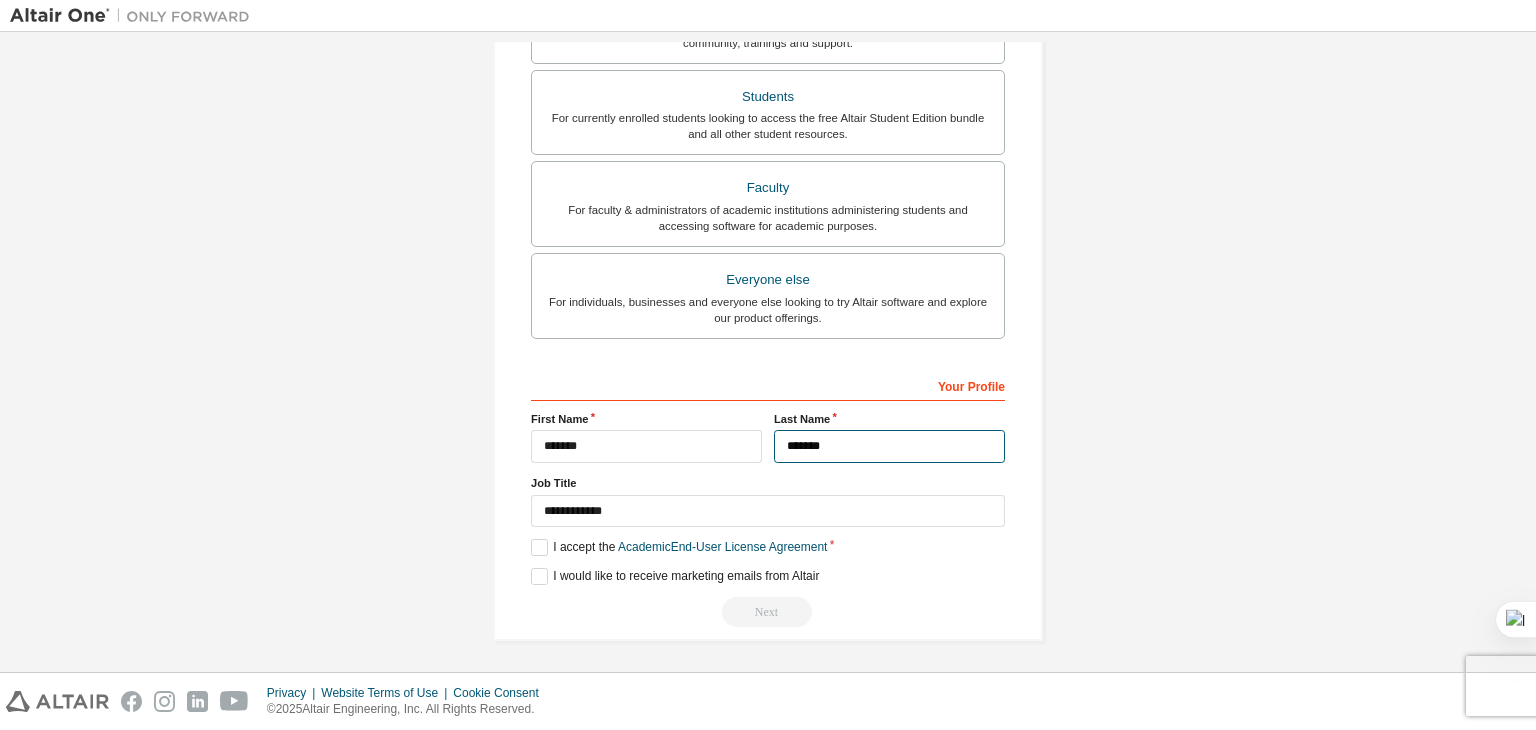 type on "******" 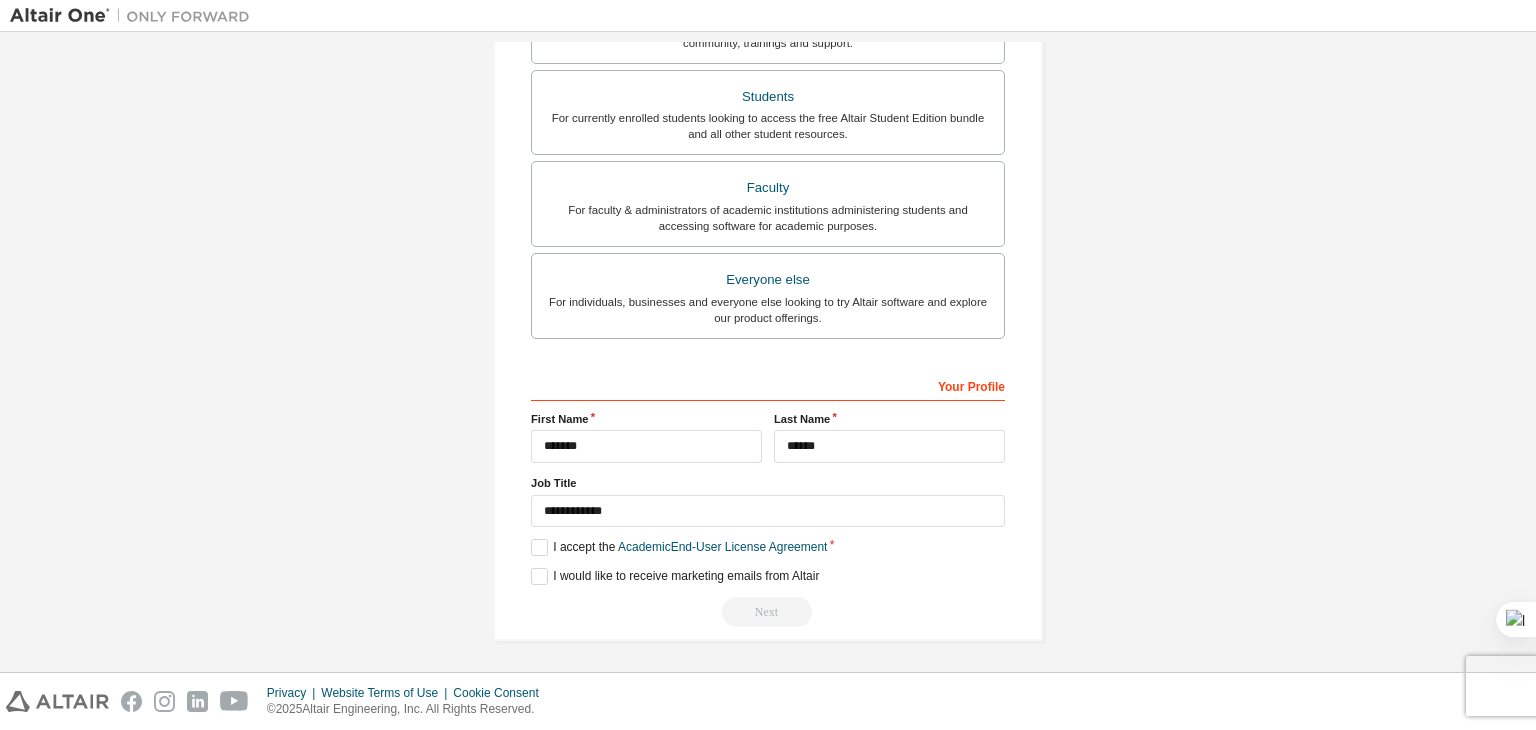 click on "Next" at bounding box center (768, 612) 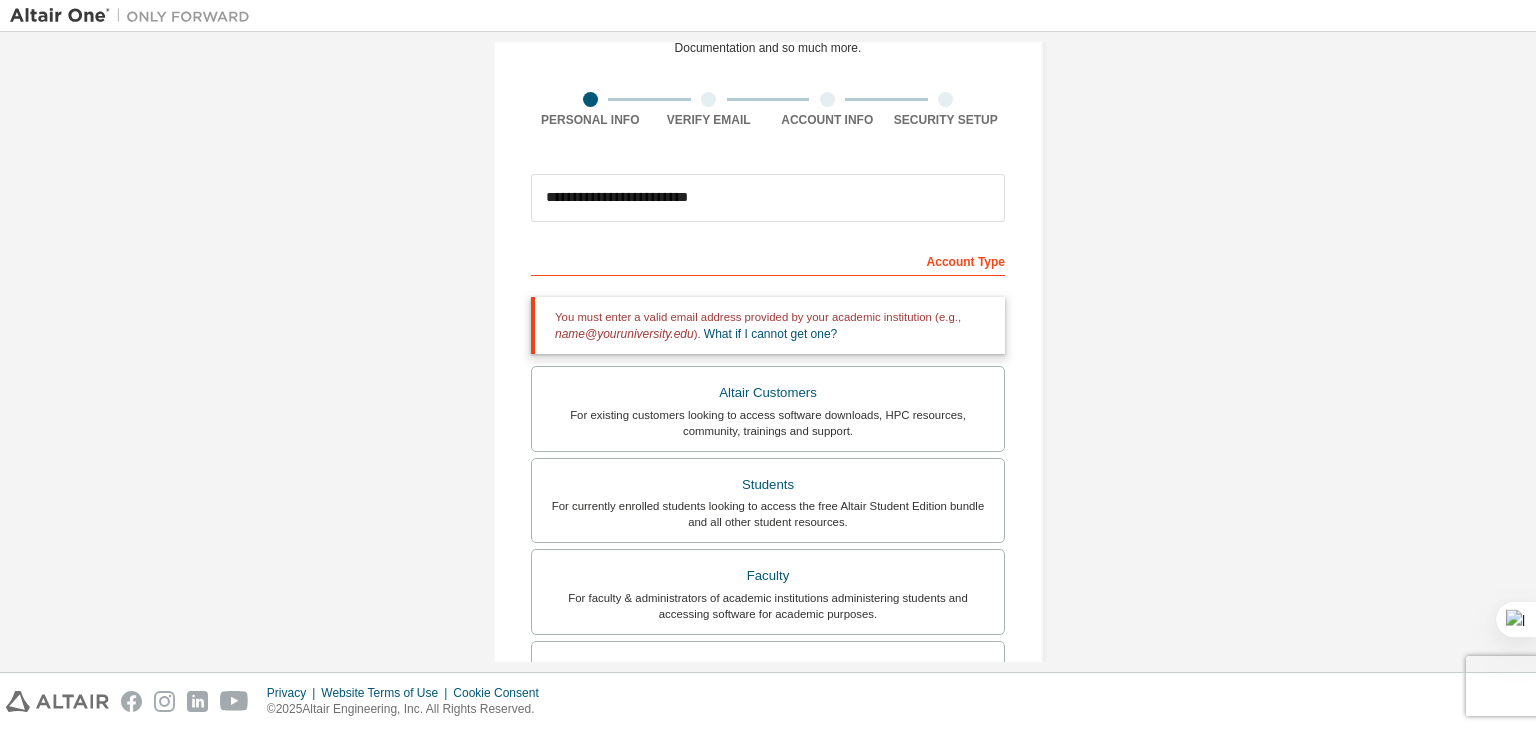 scroll, scrollTop: 108, scrollLeft: 0, axis: vertical 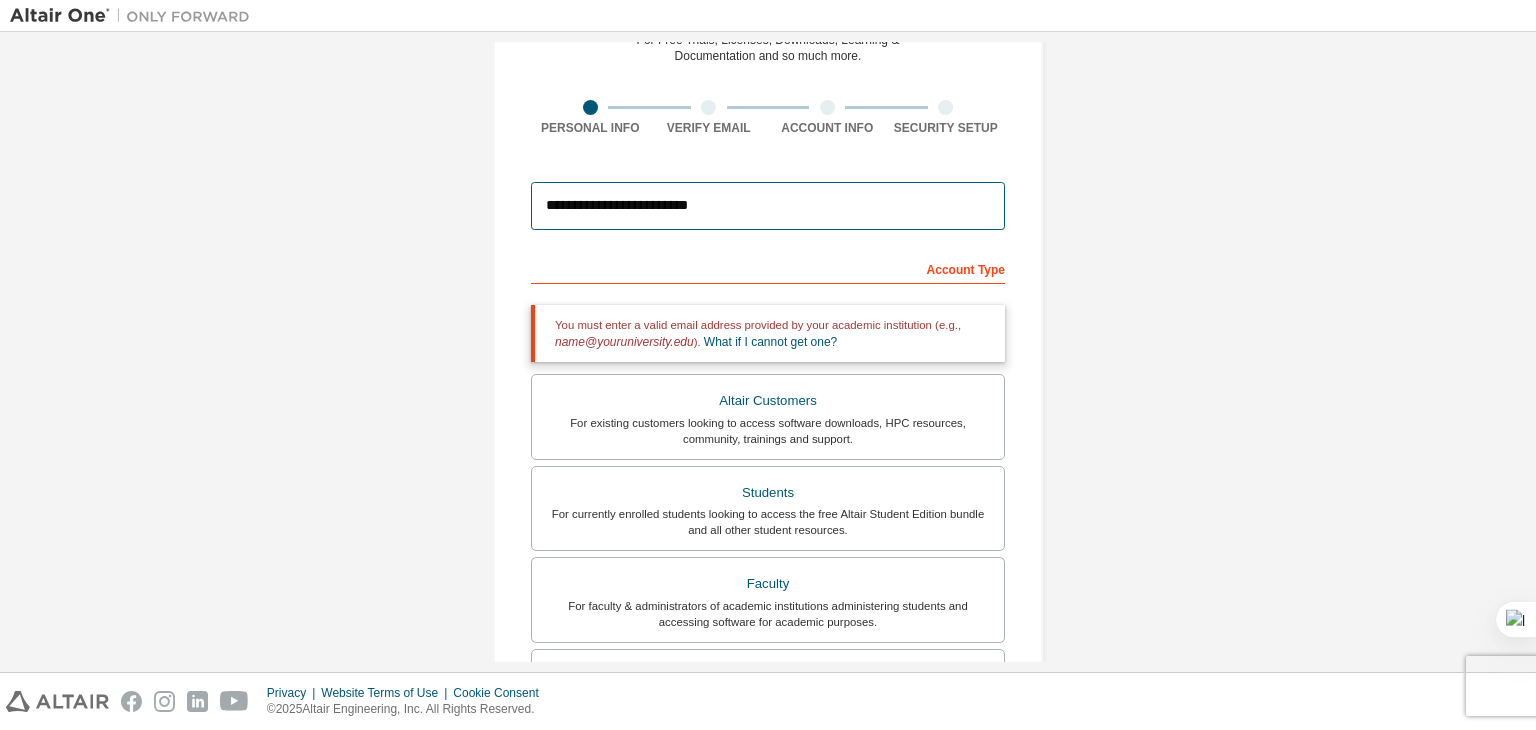 click on "**********" at bounding box center [768, 206] 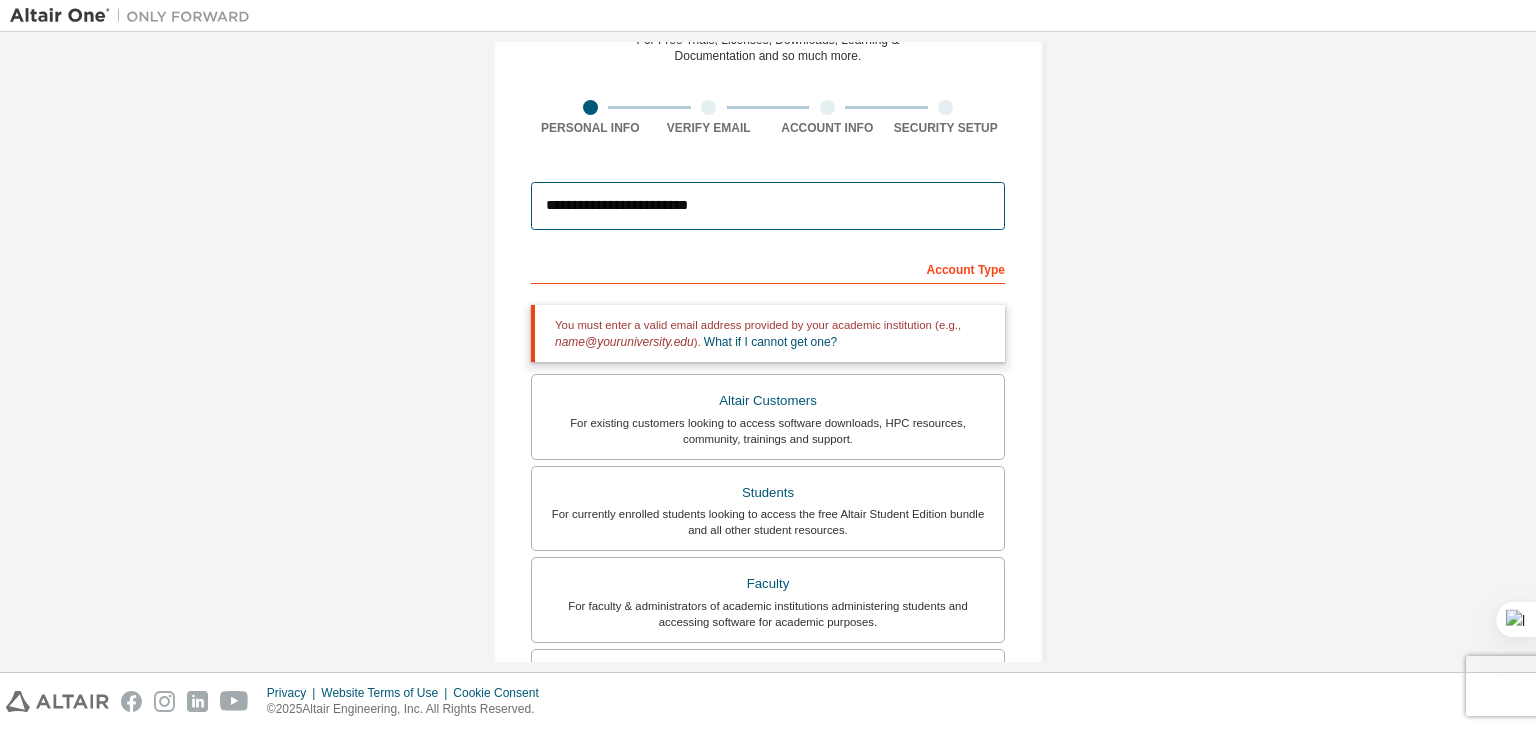 click on "**********" at bounding box center [768, 206] 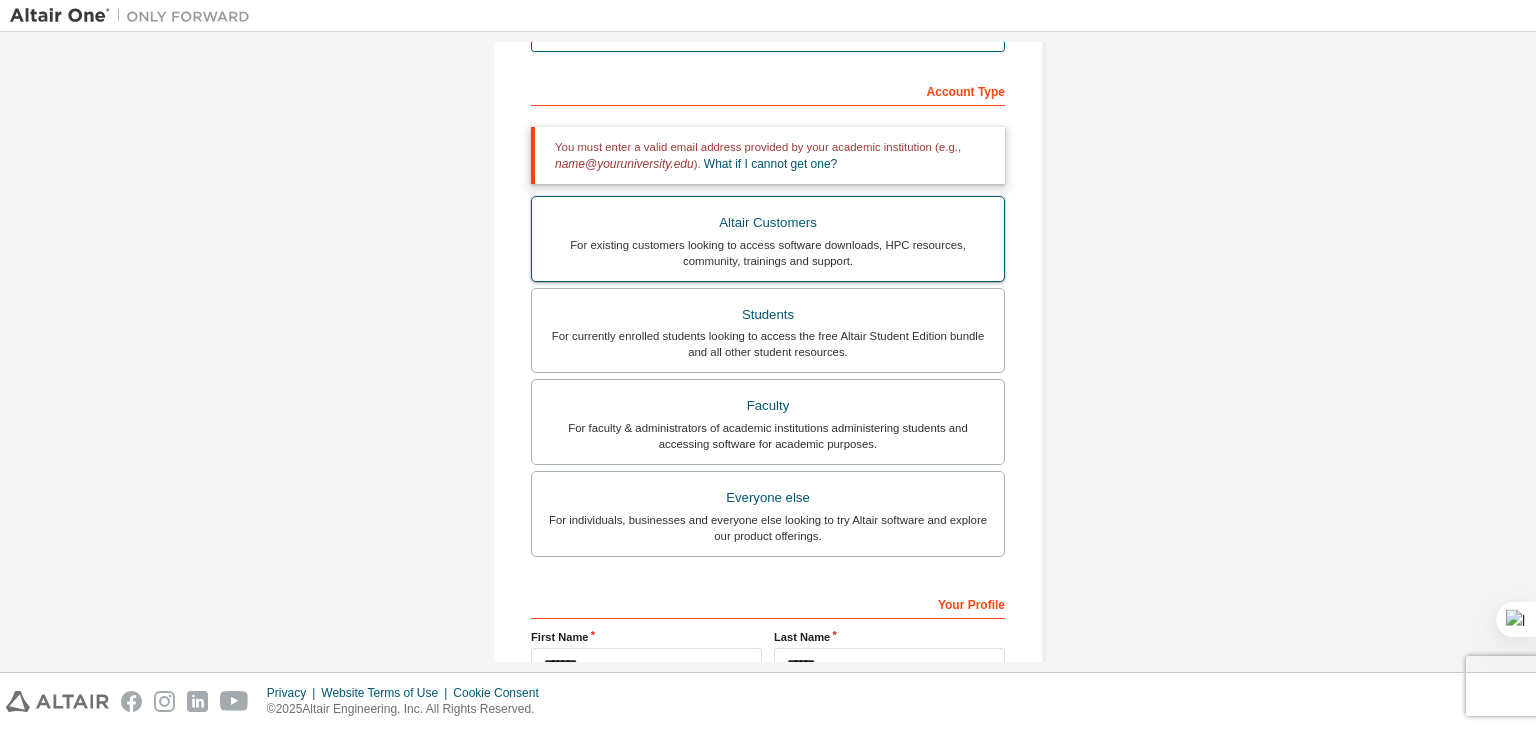 scroll, scrollTop: 504, scrollLeft: 0, axis: vertical 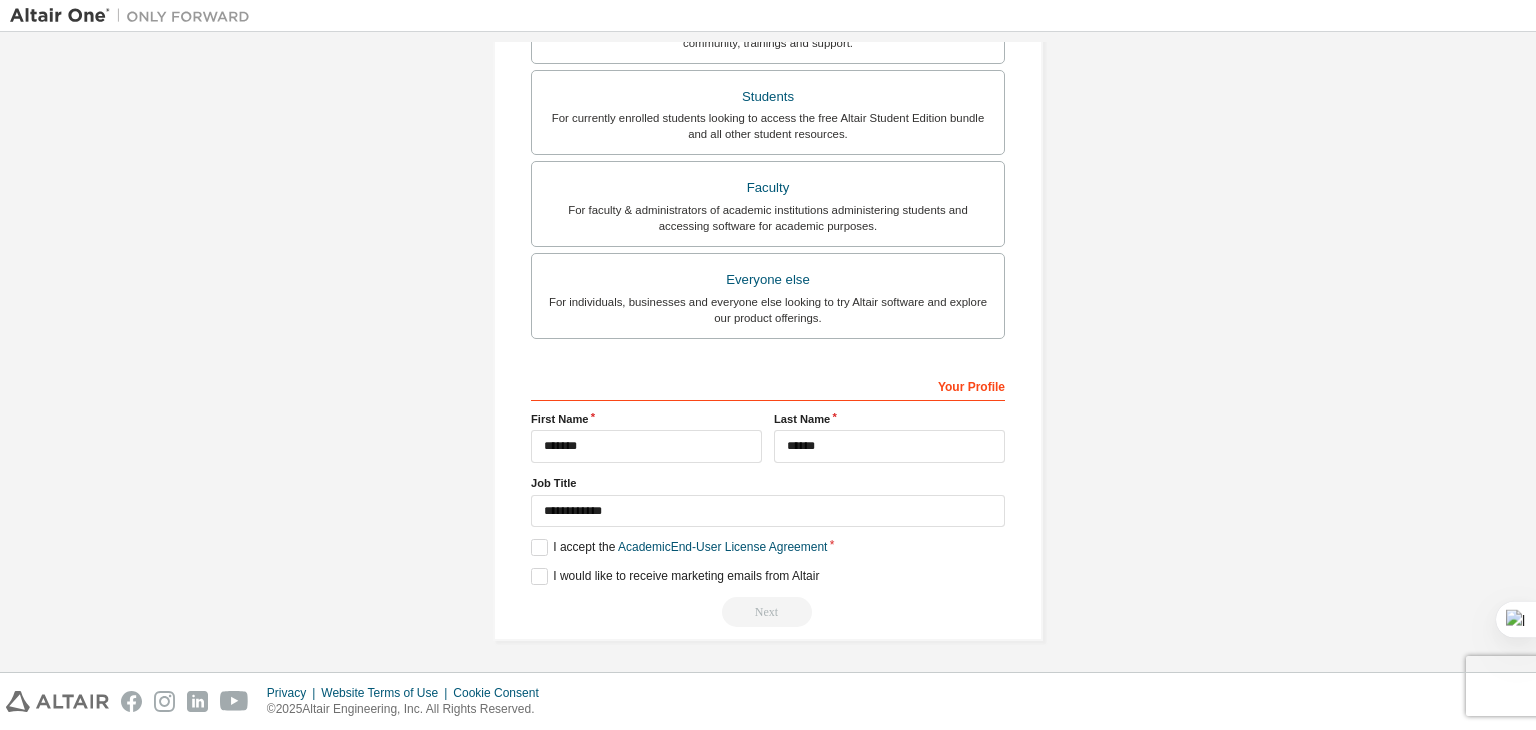 click on "Next" at bounding box center [768, 612] 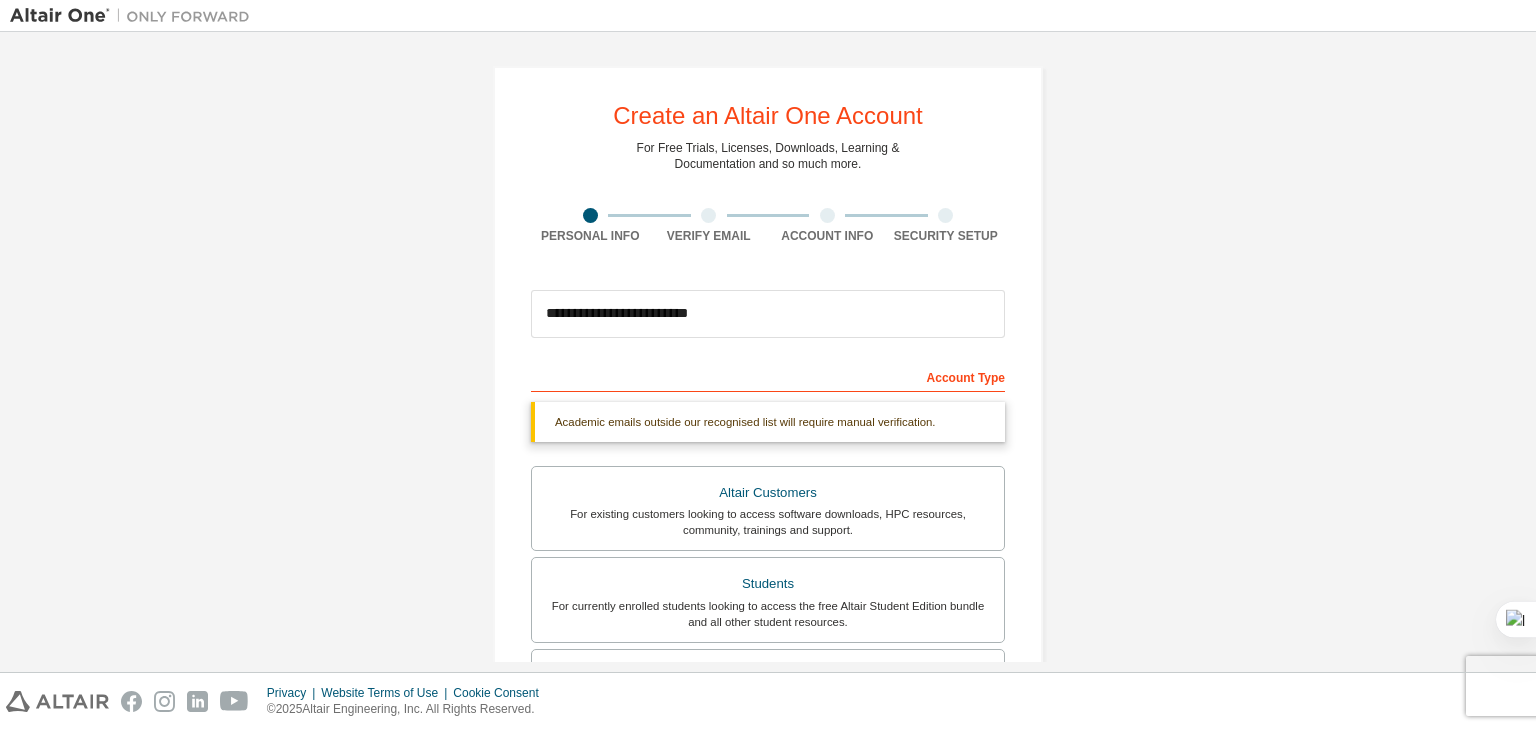 click on "Account Type" at bounding box center [768, 376] 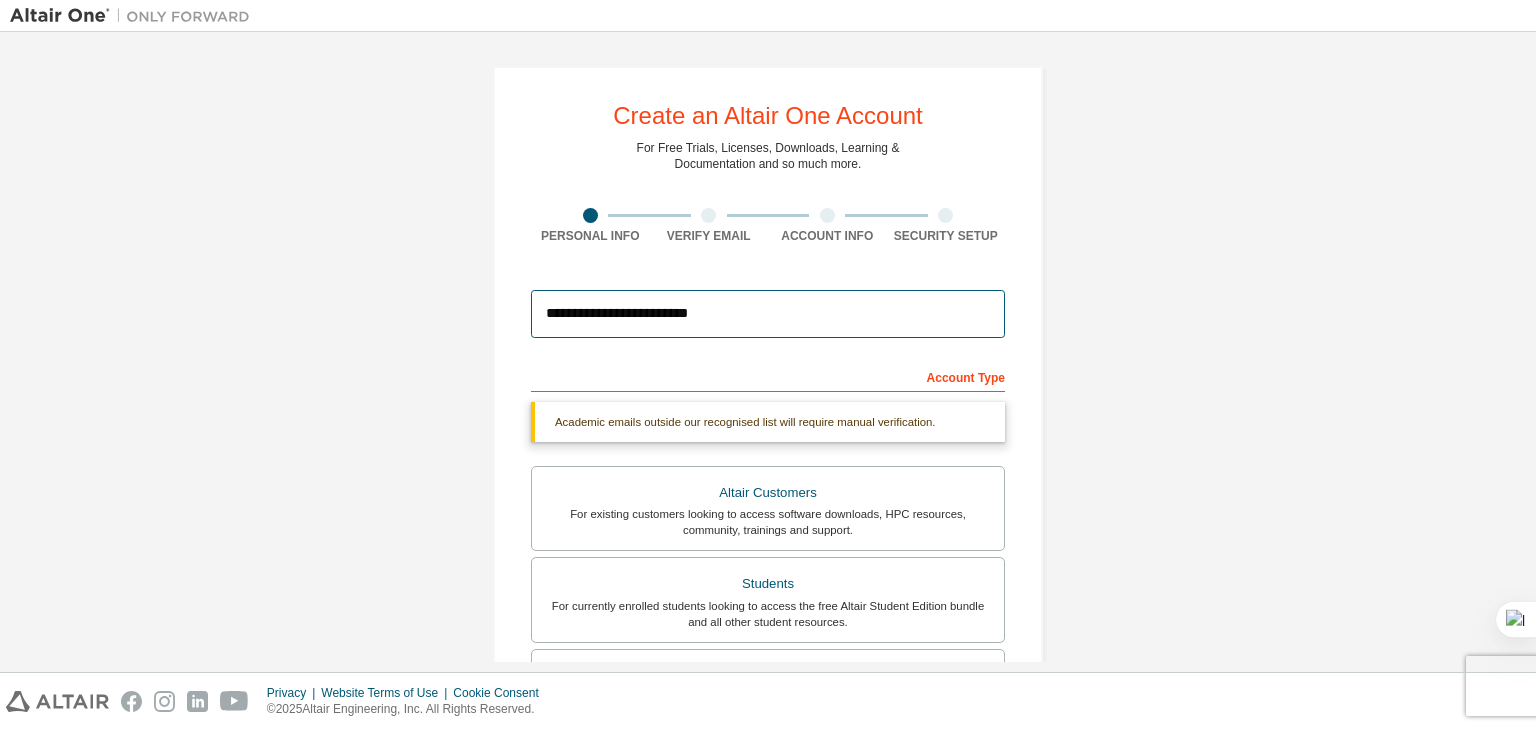 drag, startPoint x: 735, startPoint y: 317, endPoint x: 500, endPoint y: 321, distance: 235.03404 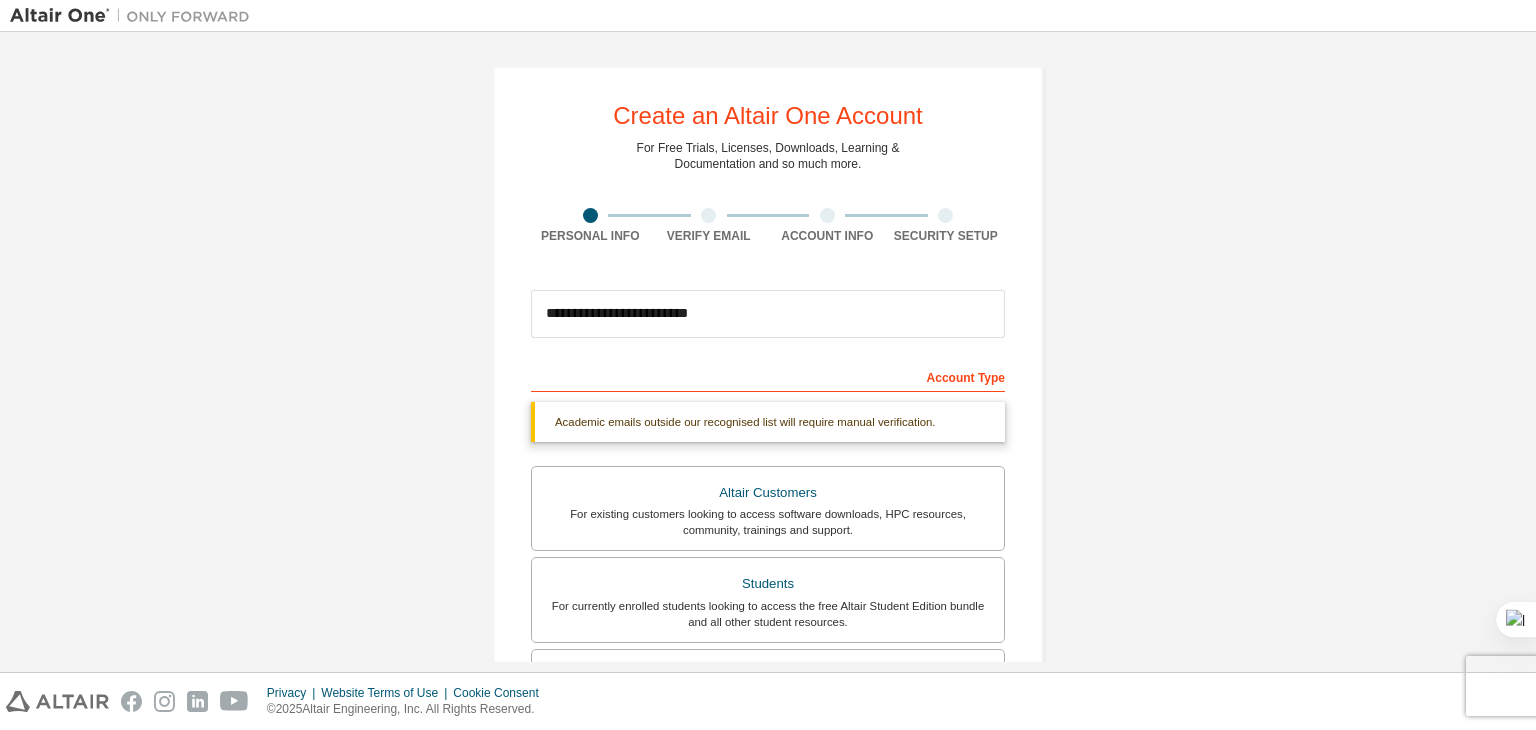 click on "**********" at bounding box center (768, 597) 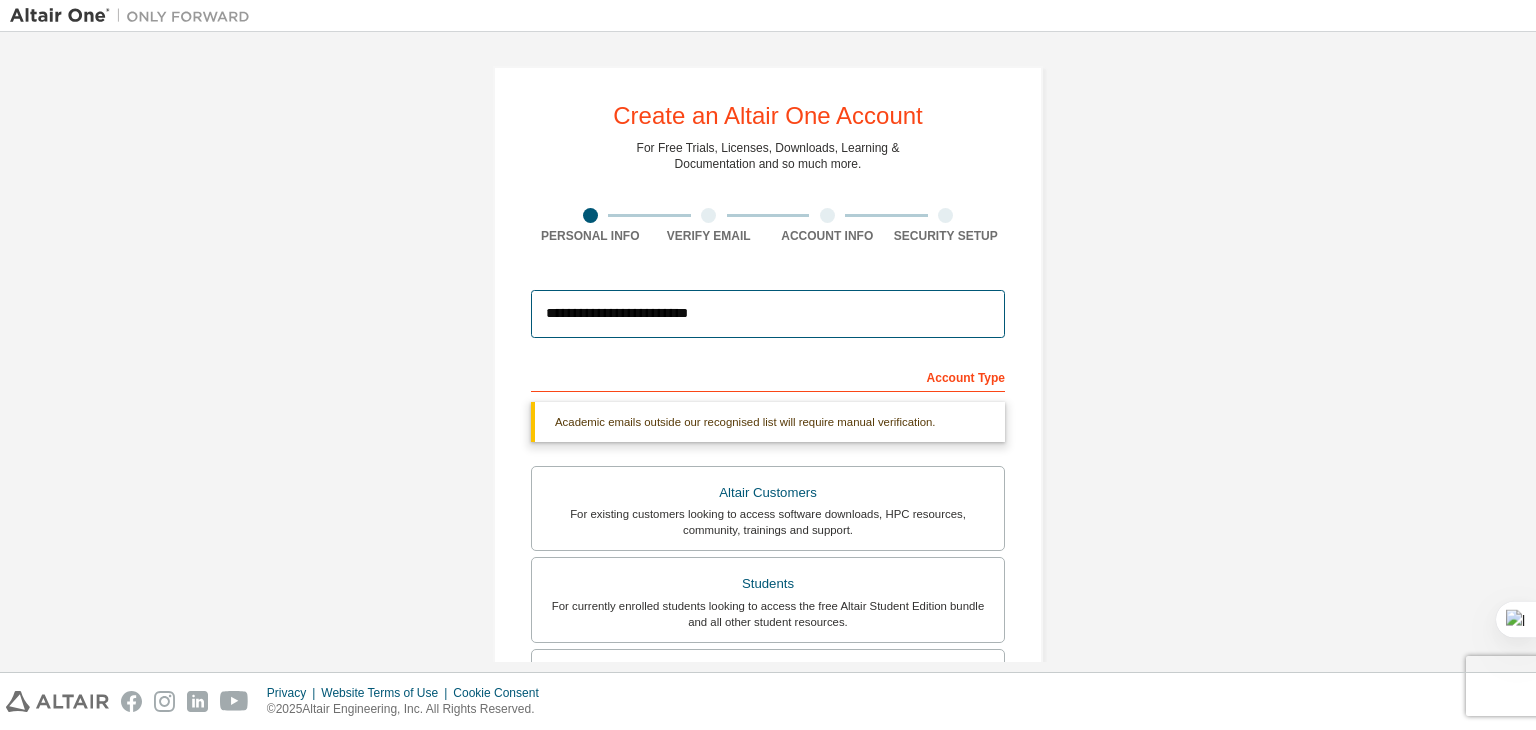 drag, startPoint x: 734, startPoint y: 319, endPoint x: 517, endPoint y: 313, distance: 217.08293 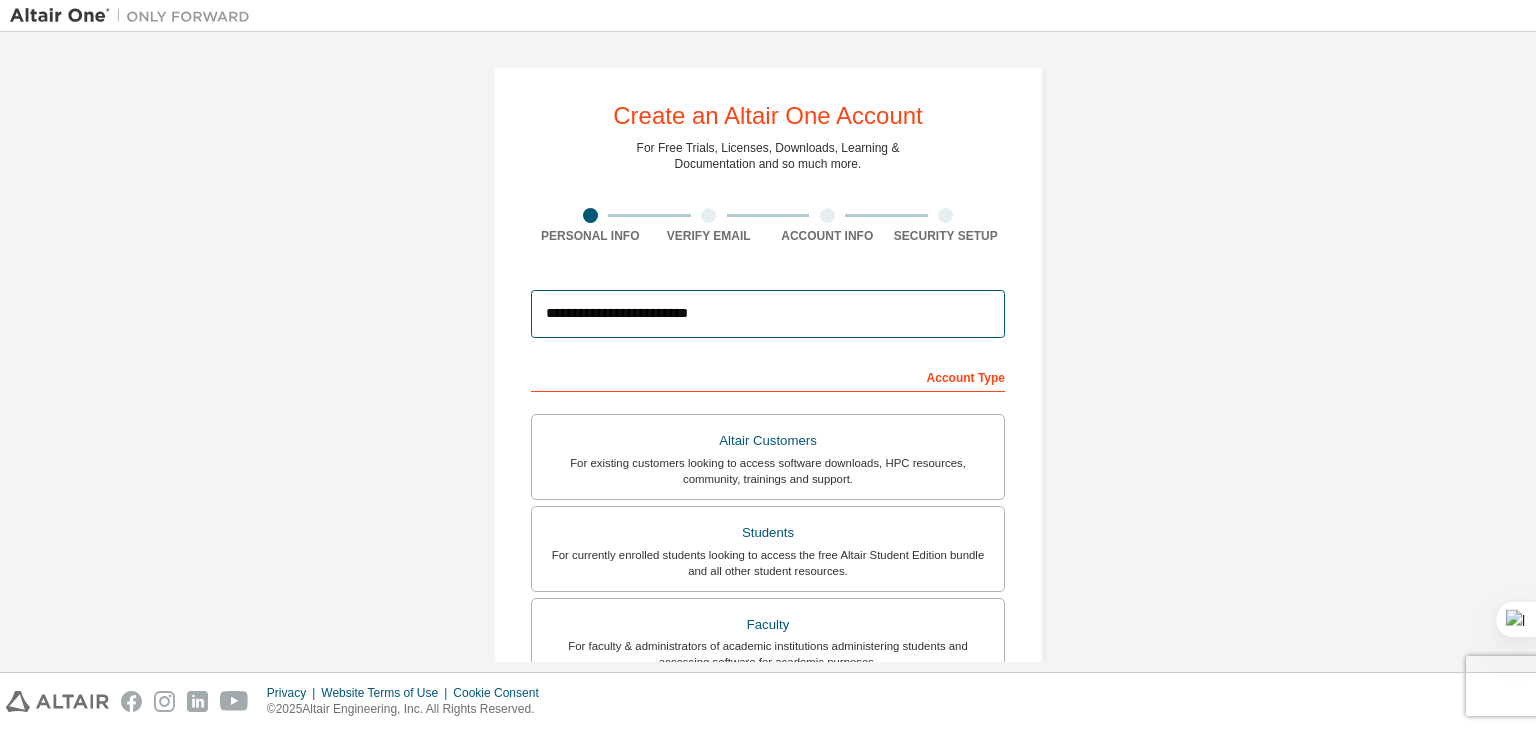 click on "**********" at bounding box center [768, 314] 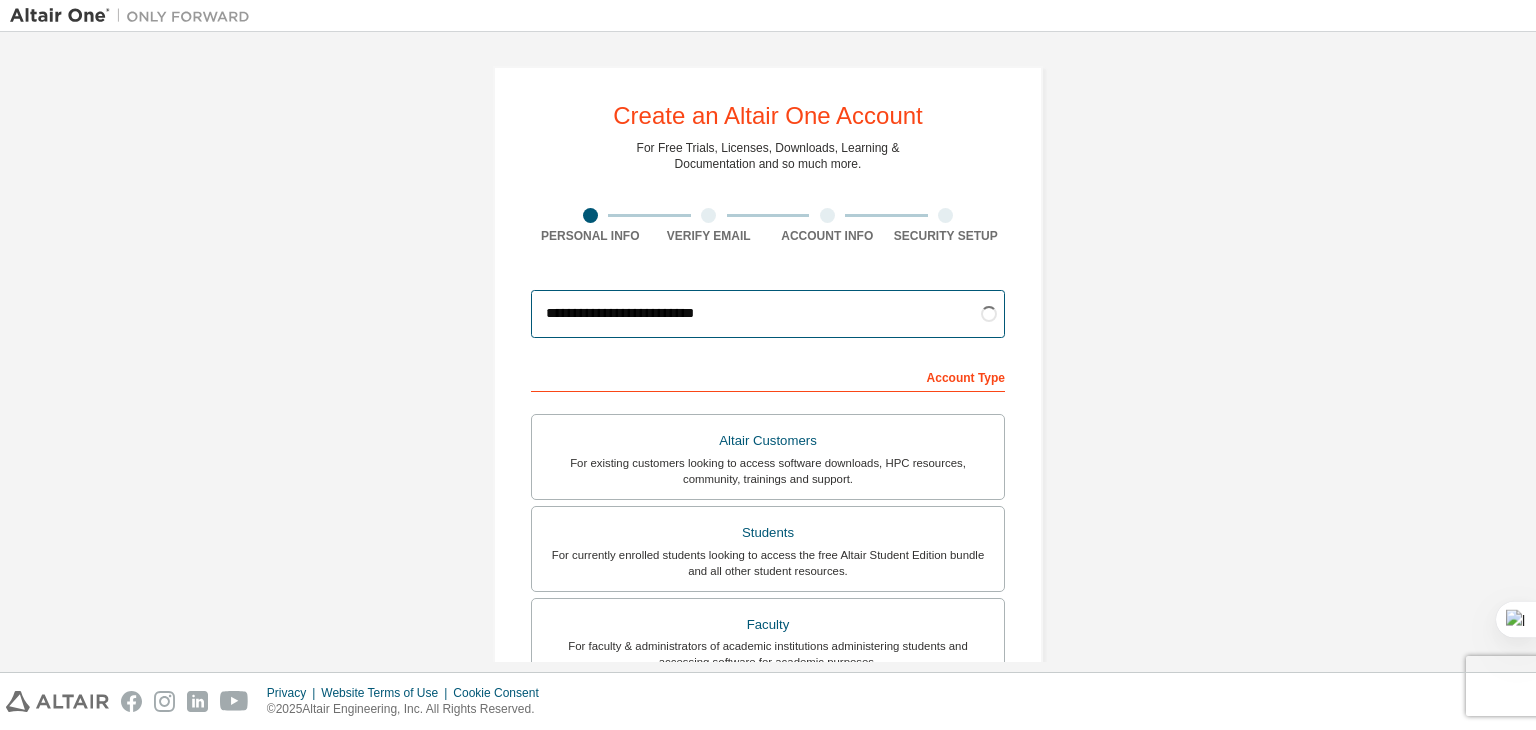 type on "**********" 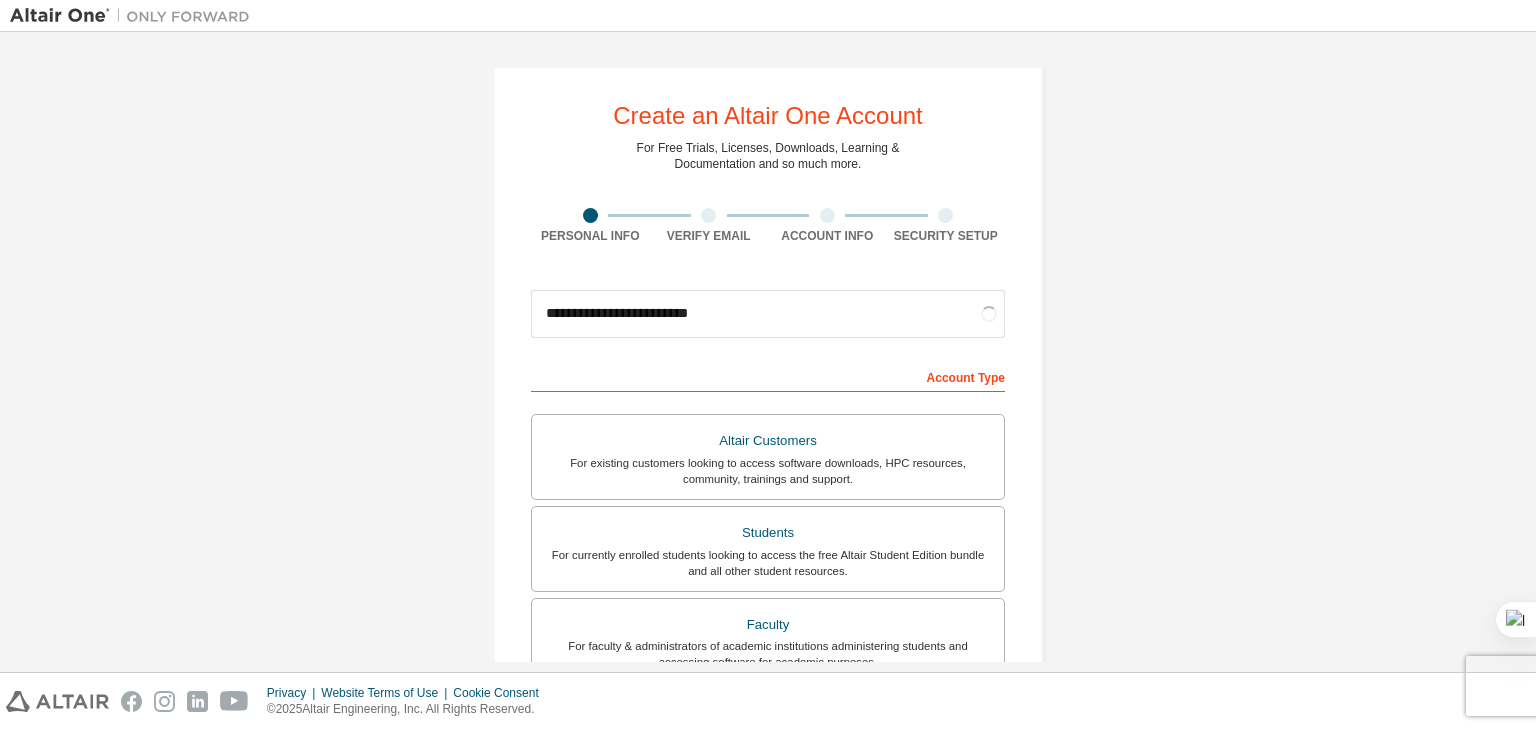 click on "Account Type" at bounding box center (768, 376) 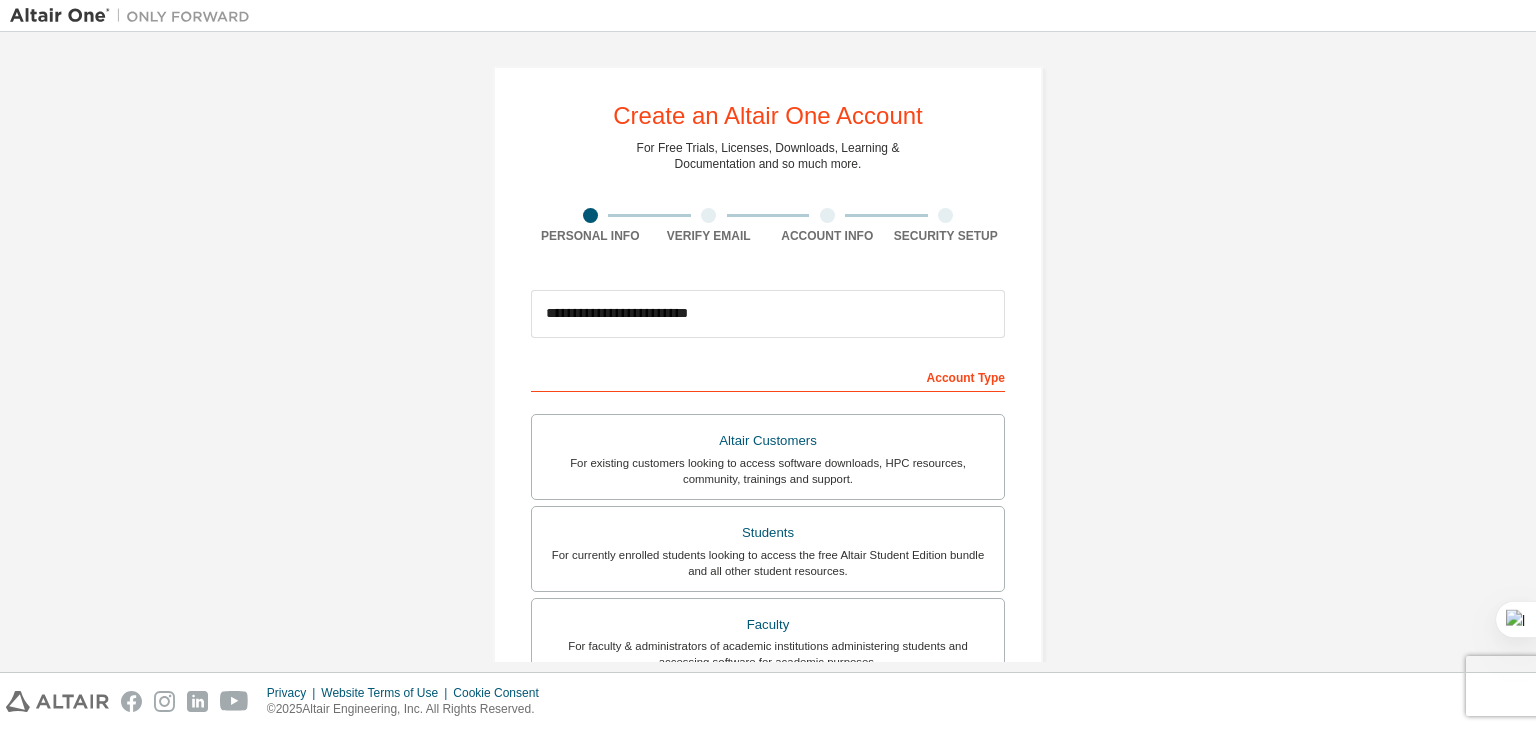 scroll, scrollTop: 435, scrollLeft: 0, axis: vertical 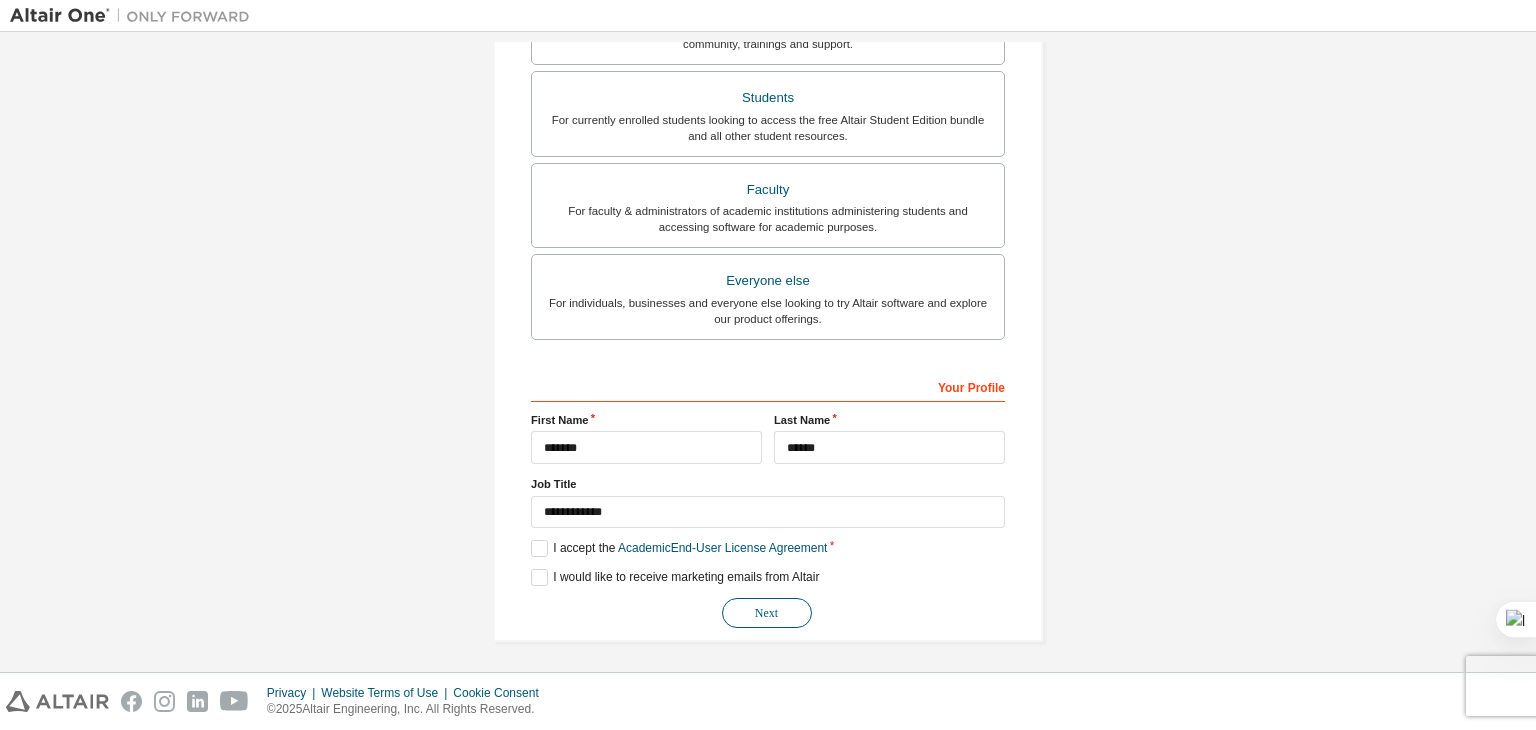 click on "Next" at bounding box center (767, 613) 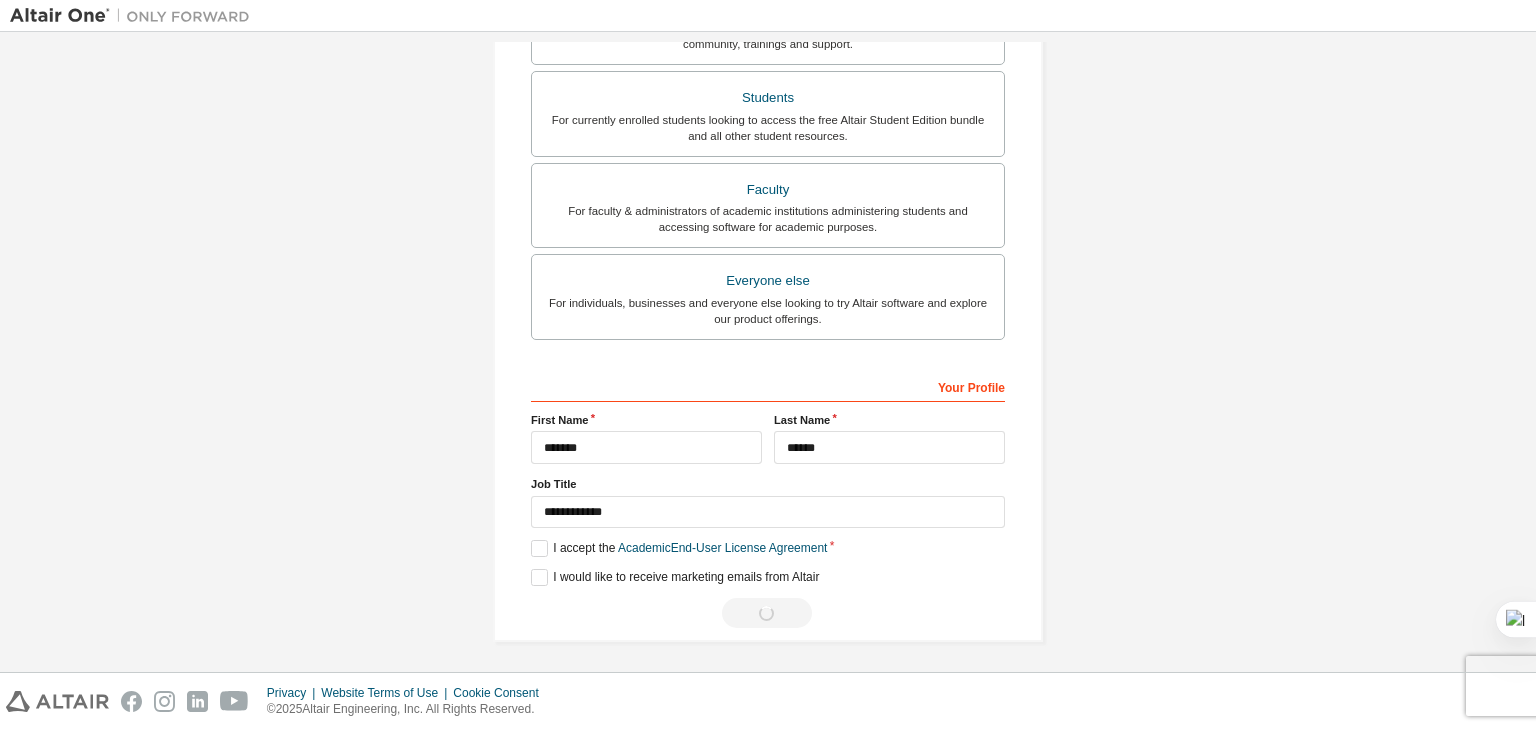 scroll, scrollTop: 0, scrollLeft: 0, axis: both 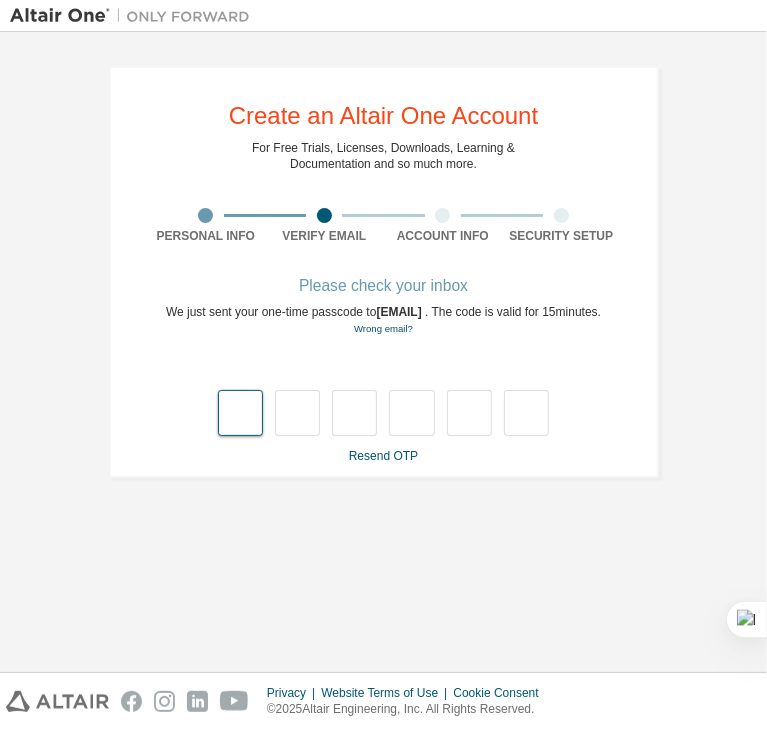 click at bounding box center [240, 413] 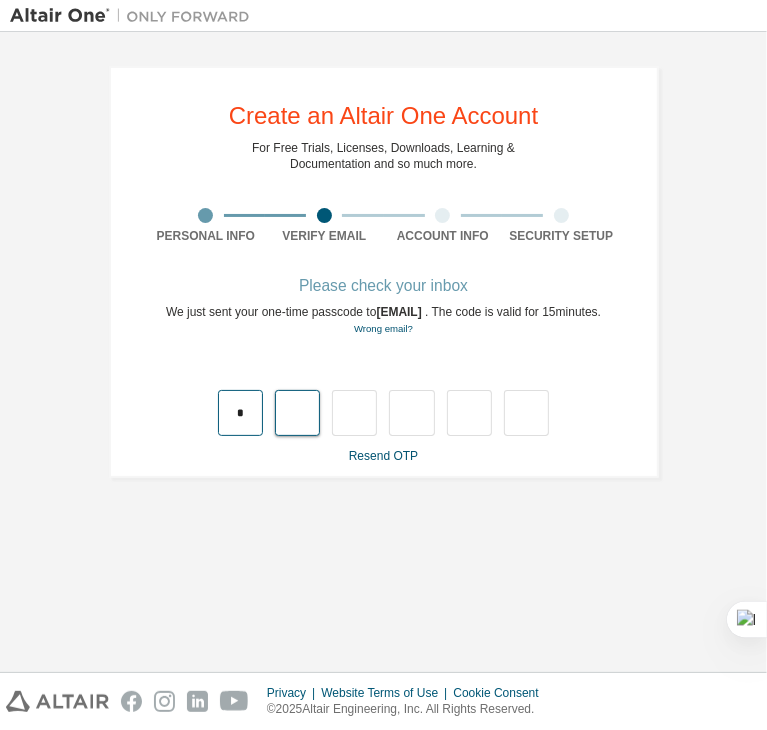 type on "*" 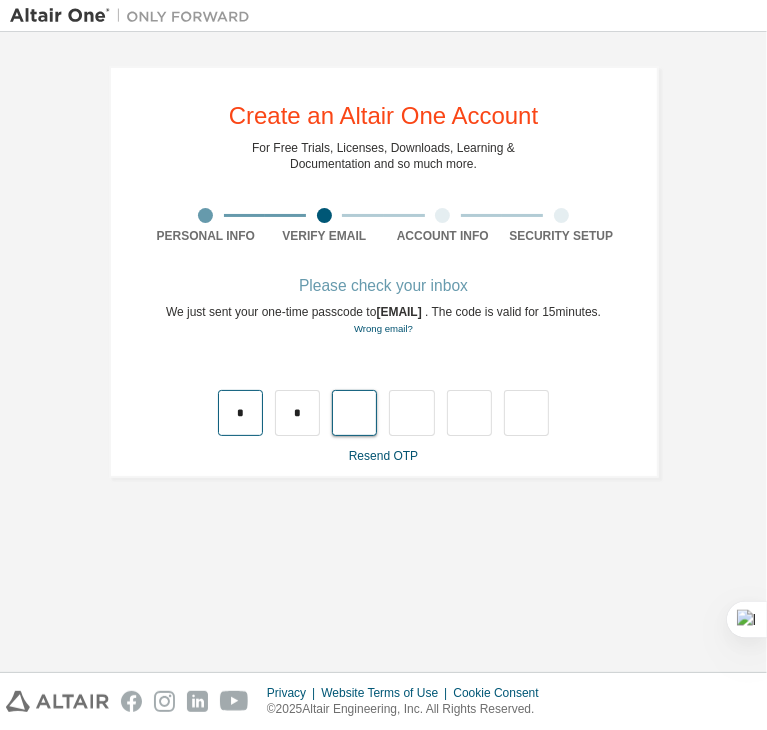 type on "*" 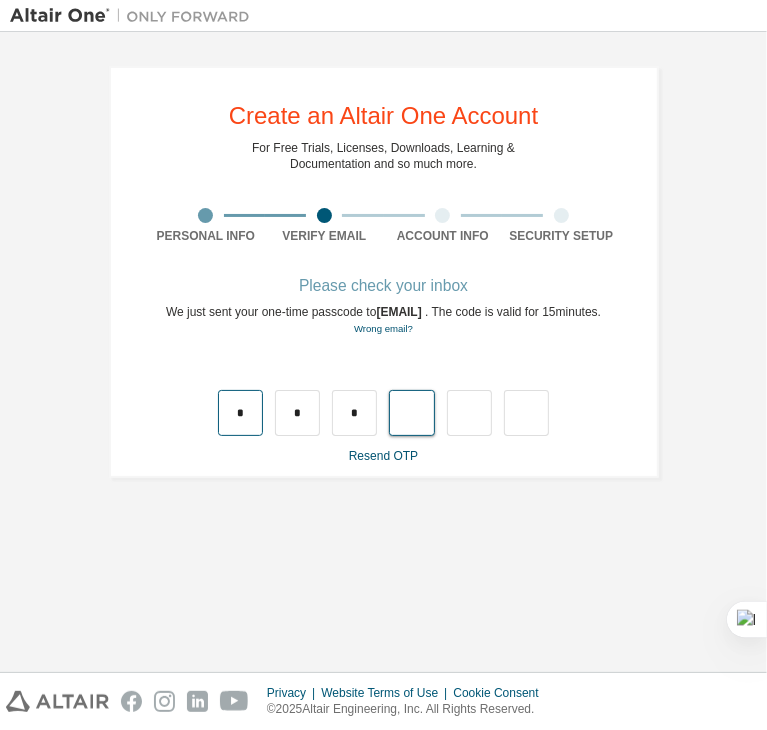 type on "*" 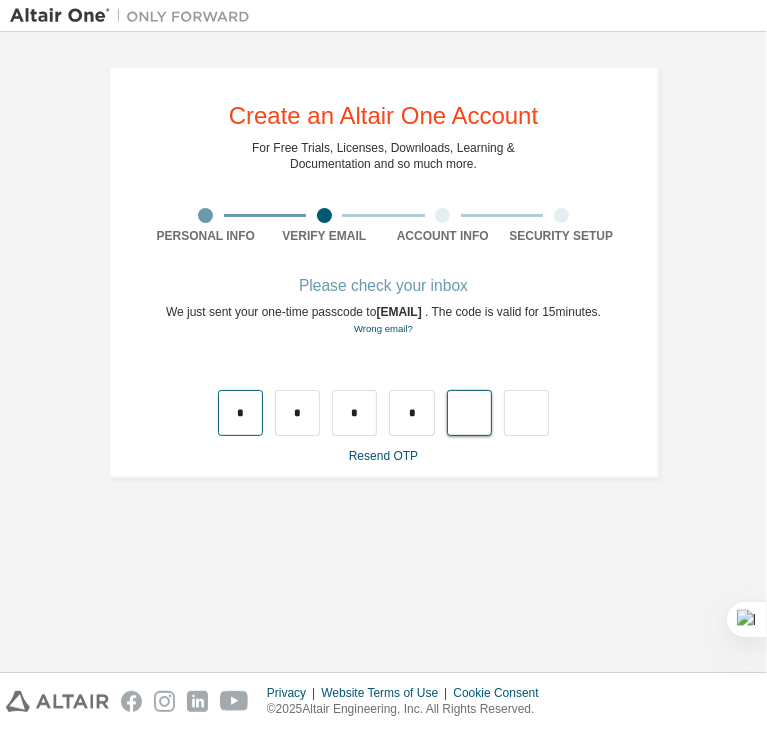 type on "*" 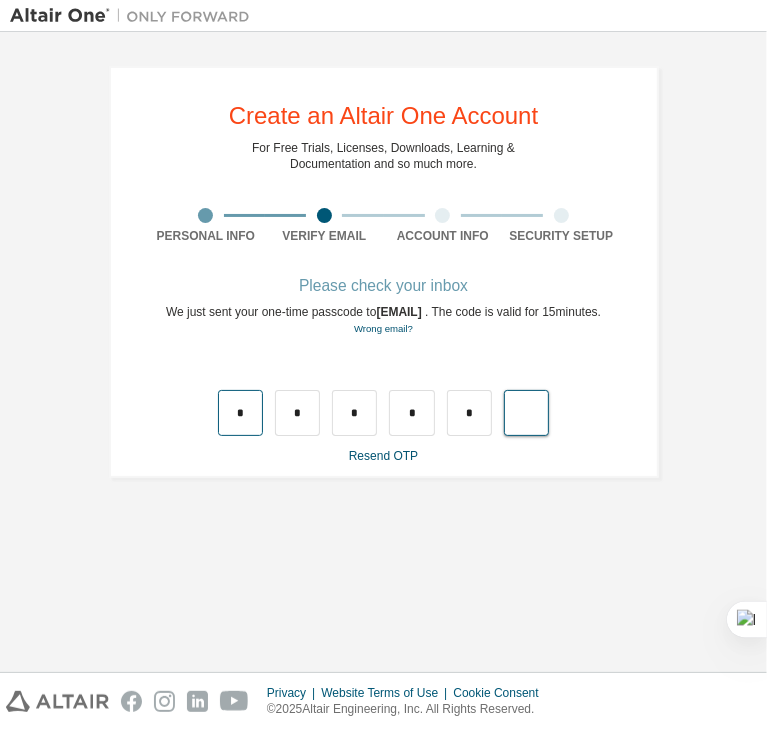 type on "*" 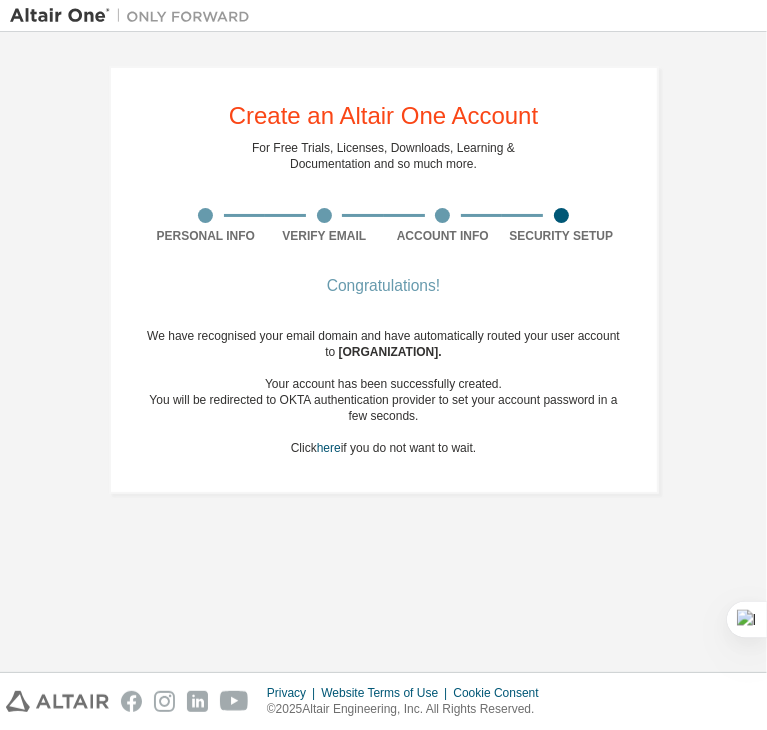 click on "Congratulations! We have recognised your email domain and have automatically routed your user account to [ORGANIZATION]. Your account has been successfully created. You will be redirected to OKTA authentication provider to set your account password in a few seconds. Click here if you do not want to wait." at bounding box center (384, 380) 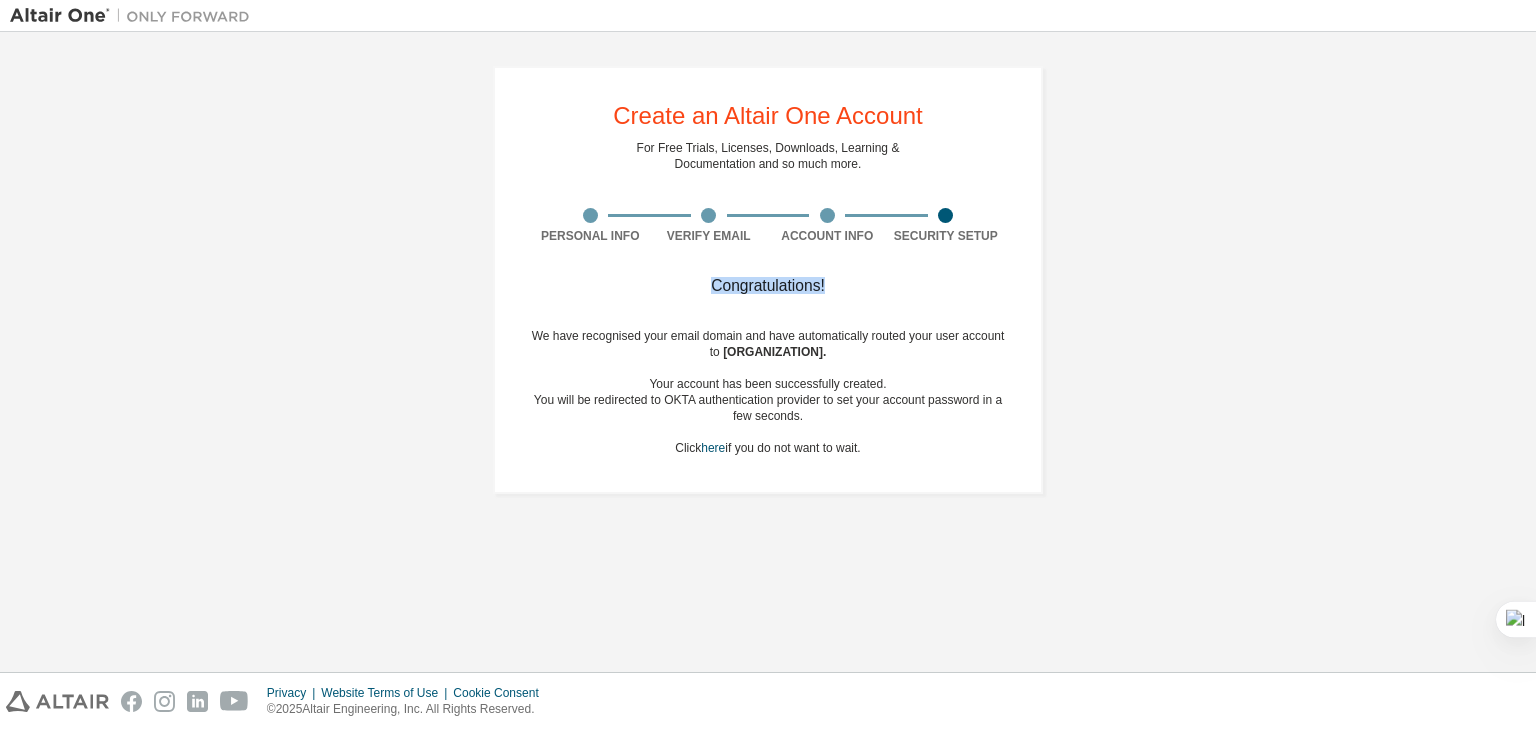 drag, startPoint x: 732, startPoint y: 285, endPoint x: 660, endPoint y: 297, distance: 72.99315 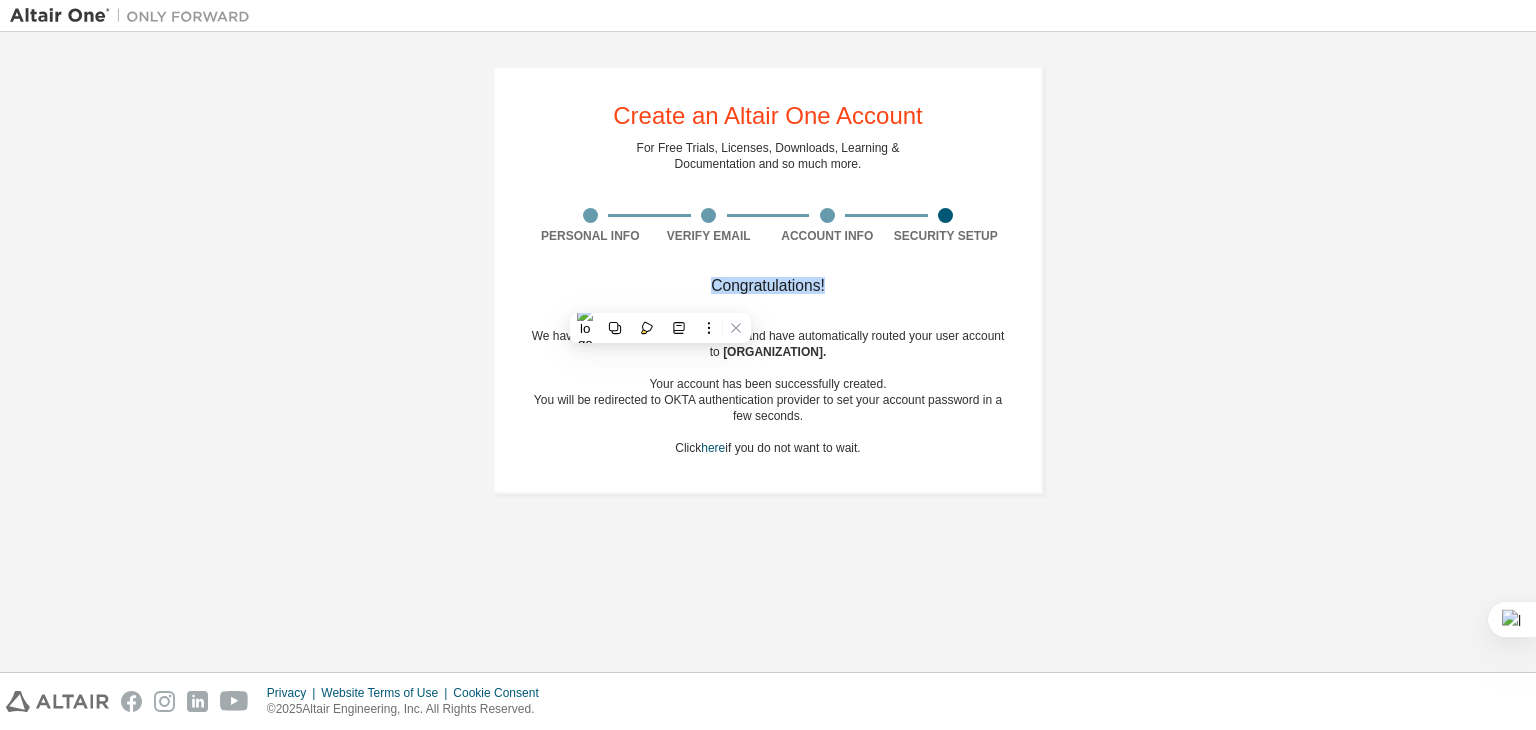 copy on "Congratulations!" 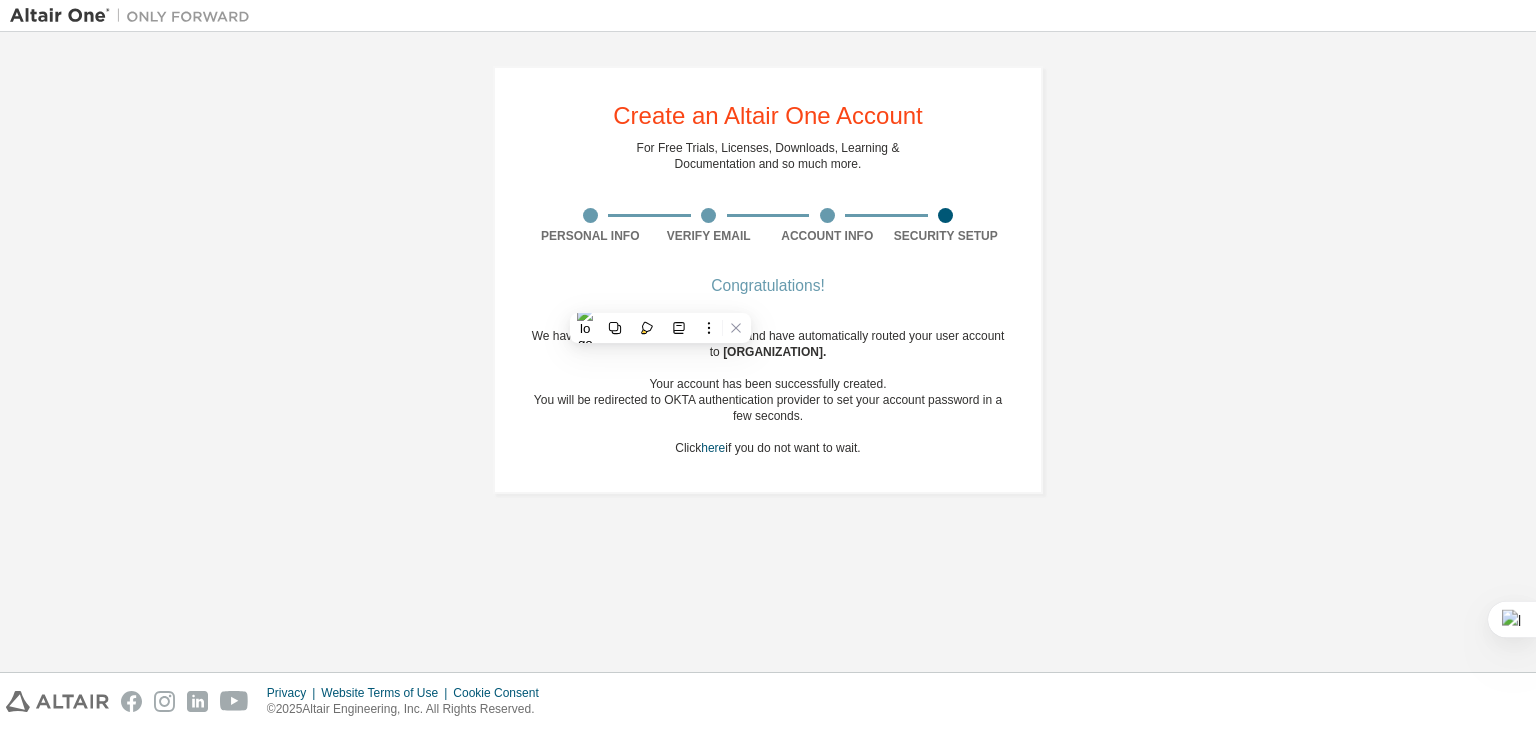 click on "We have recognised your email domain and have automatically routed your user account to [ORGANIZATION]. Your account has been successfully created. You will be redirected to OKTA authentication provider to set your account password in a few seconds. Click here if you do not want to wait." at bounding box center [768, 392] 